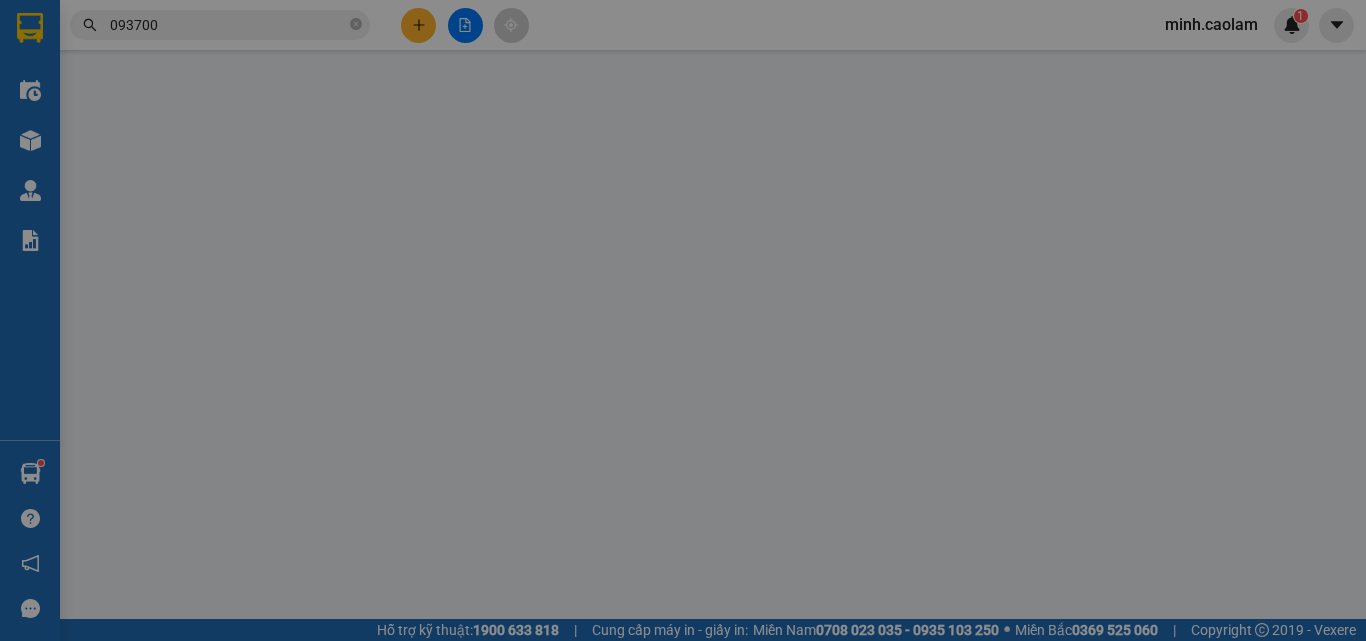 scroll, scrollTop: 0, scrollLeft: 0, axis: both 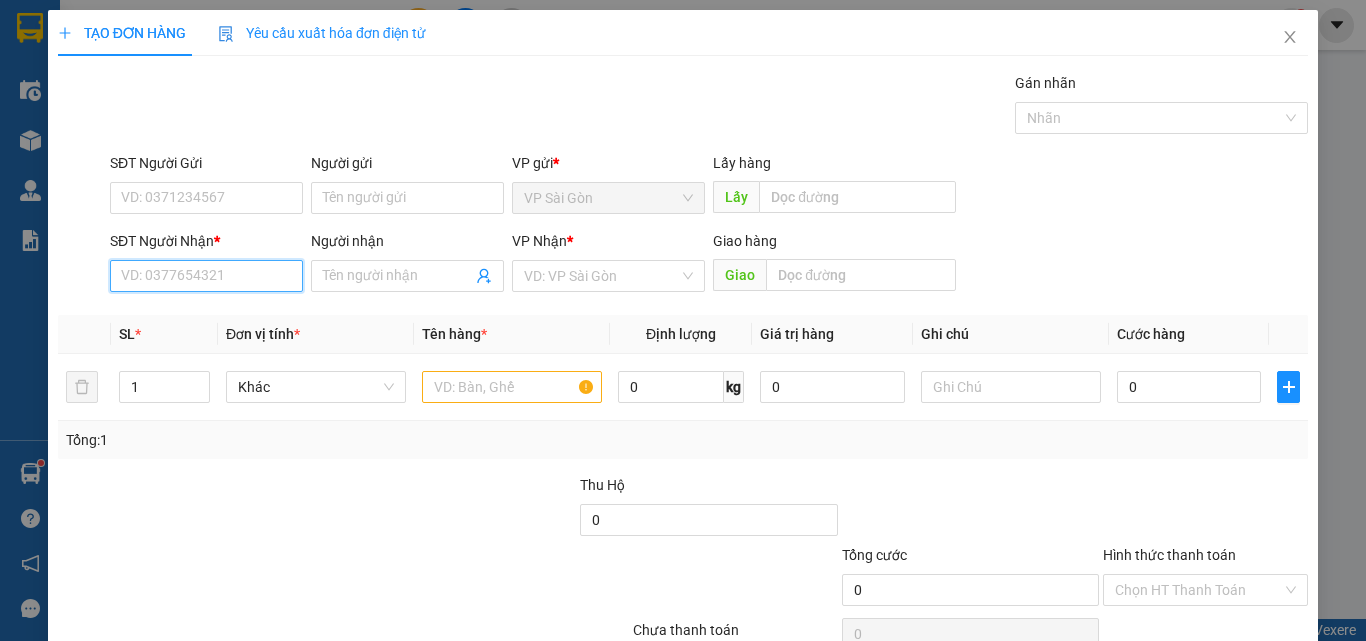 click on "SĐT Người Nhận  *" at bounding box center [206, 276] 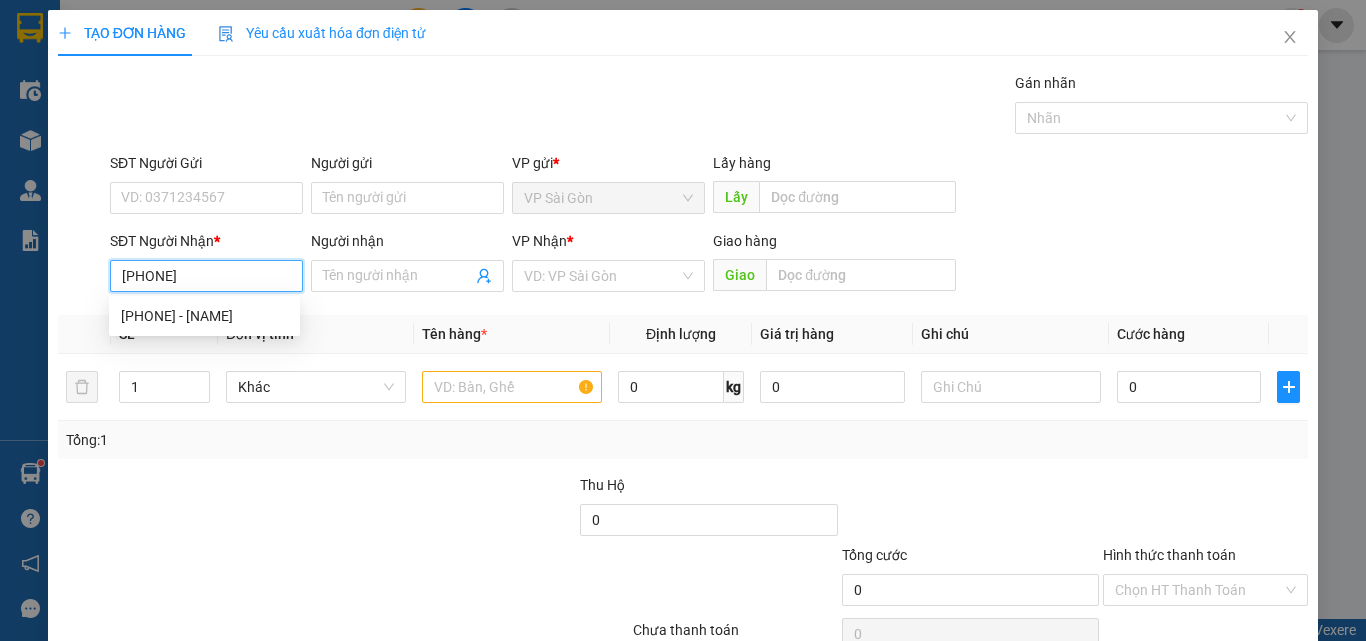 type on "[PHONE]" 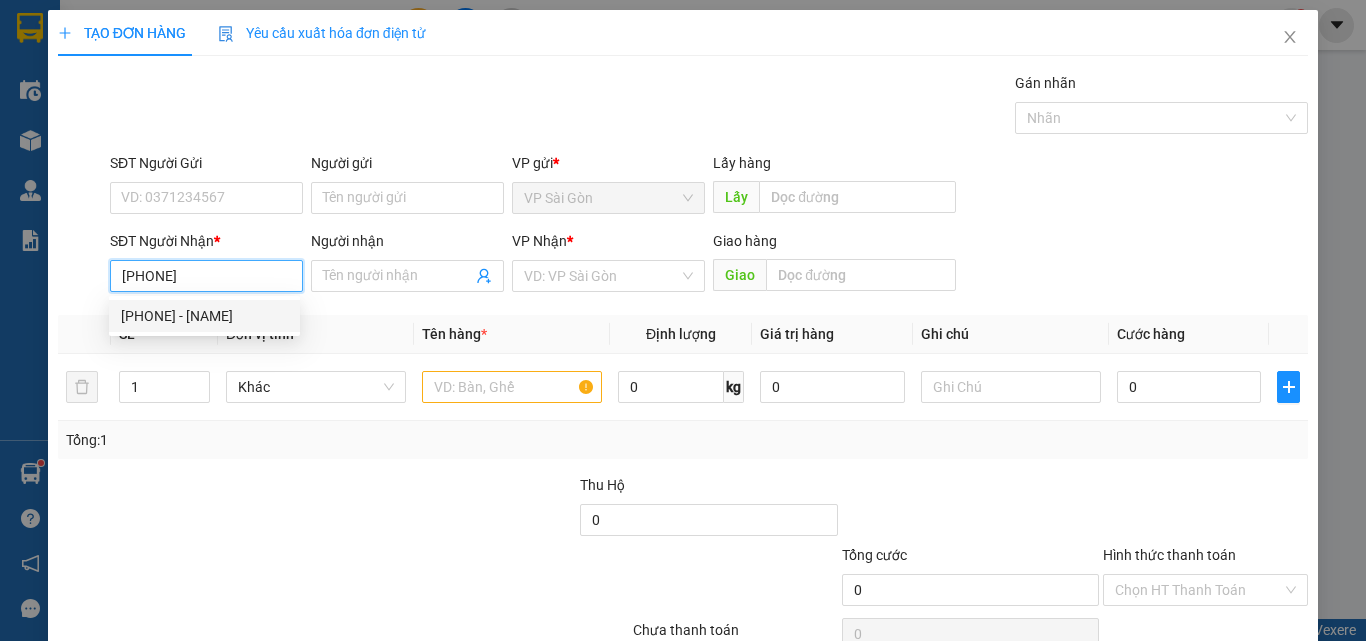click on "[PHONE] - [NAME]" at bounding box center [204, 316] 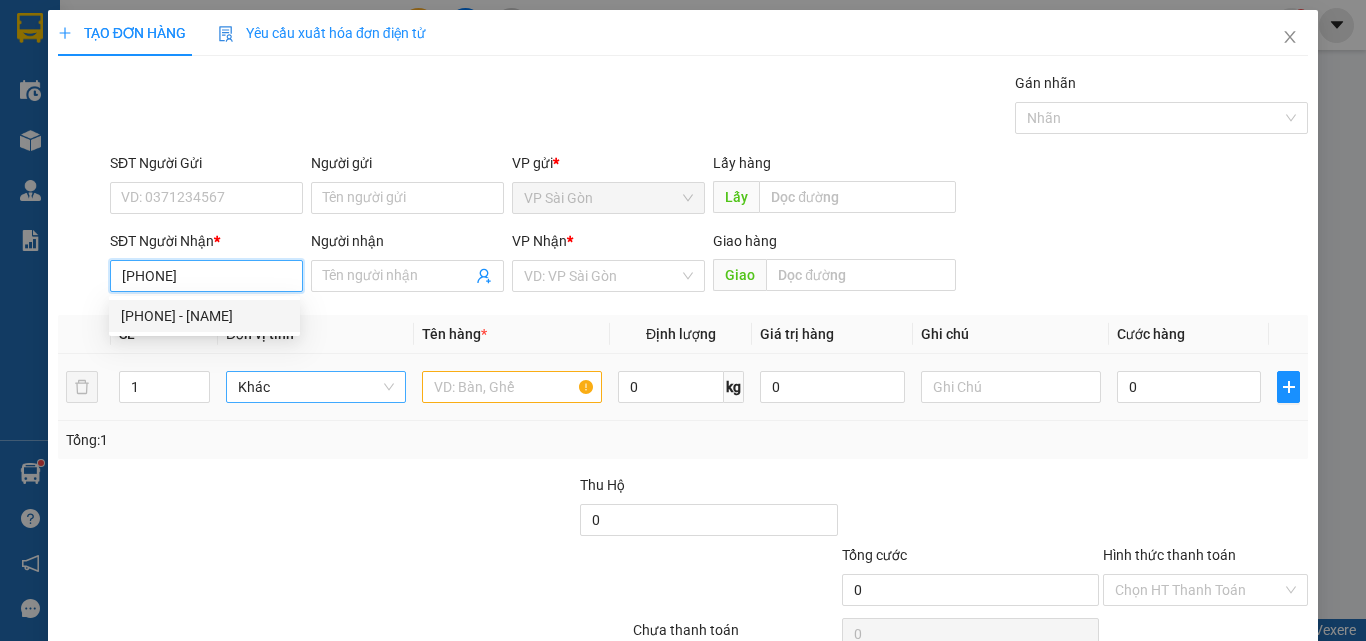 type on "THI" 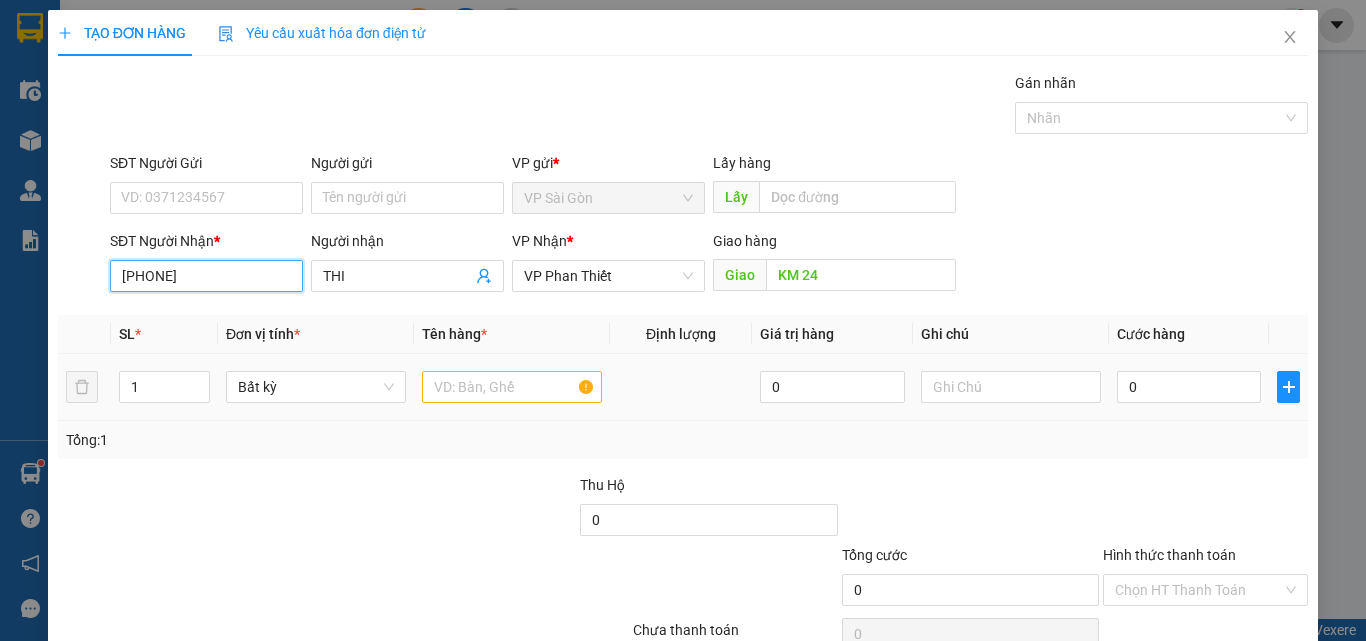 type on "[PHONE]" 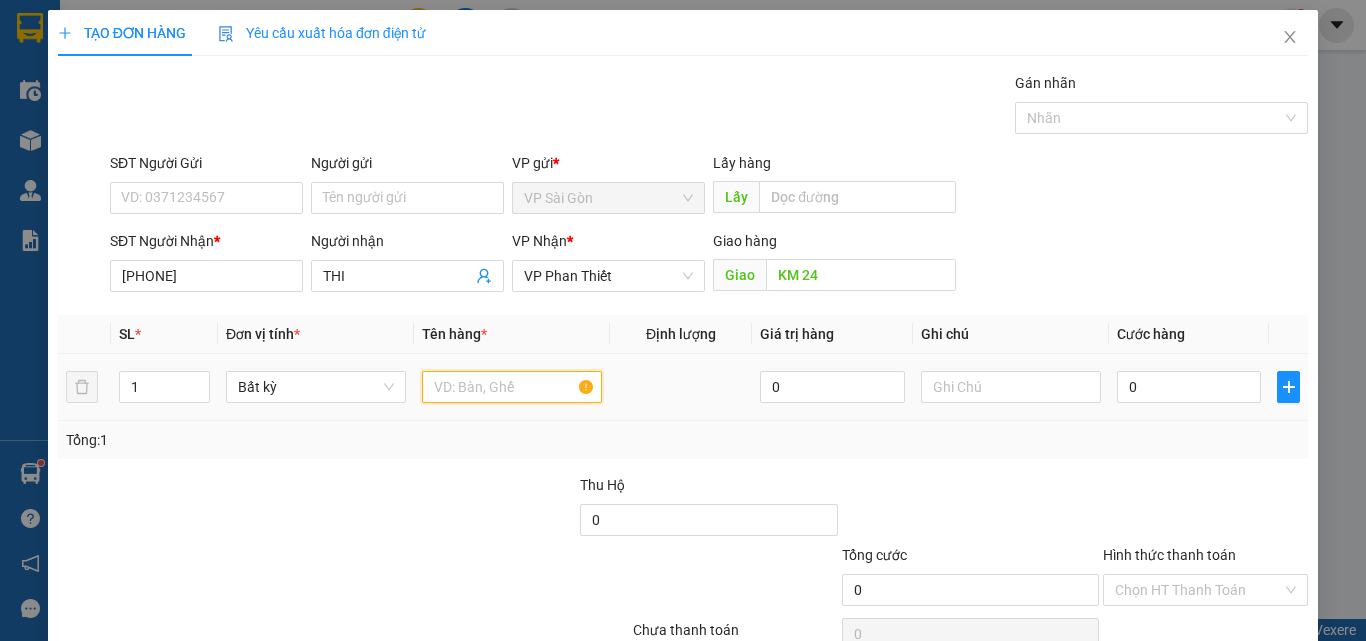 click at bounding box center [512, 387] 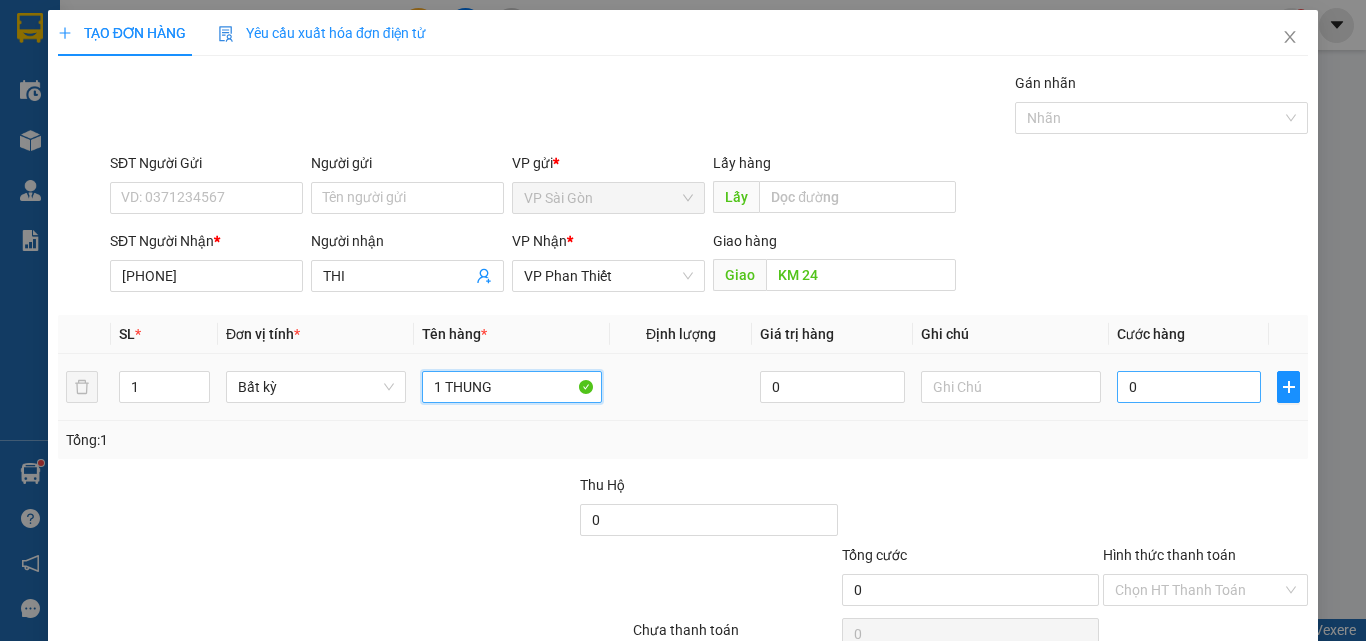 type on "1 THUNG" 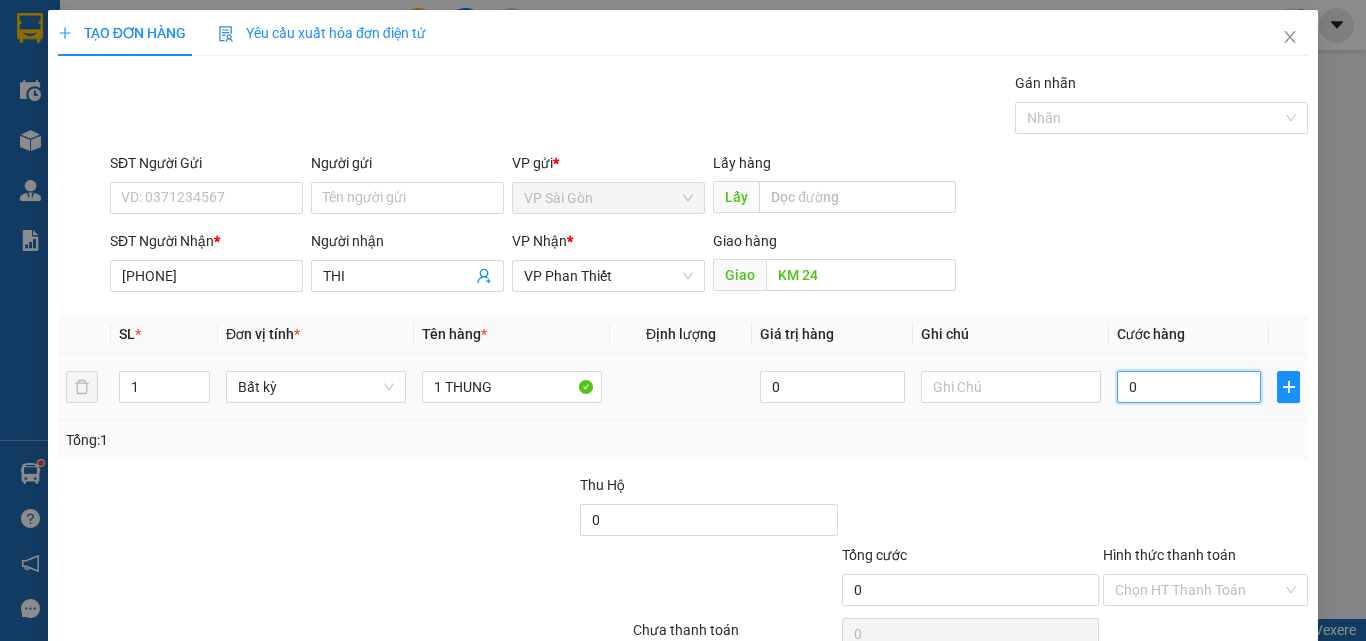 click on "0" at bounding box center [1189, 387] 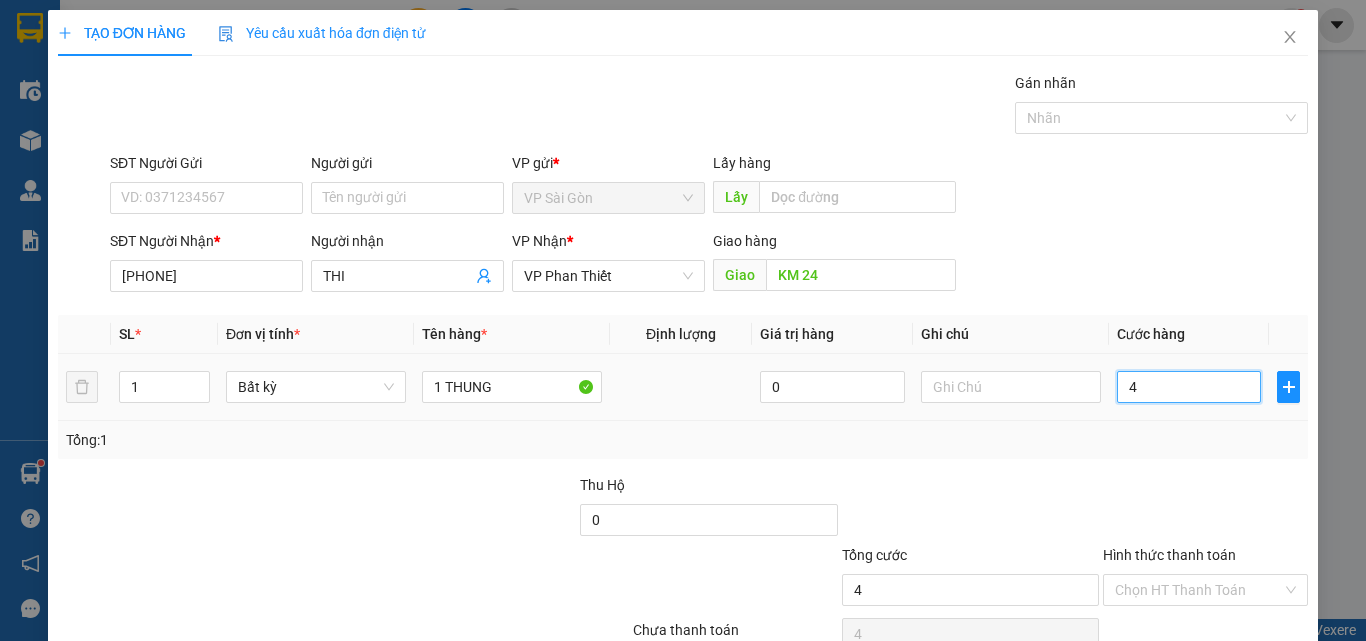 type on "40" 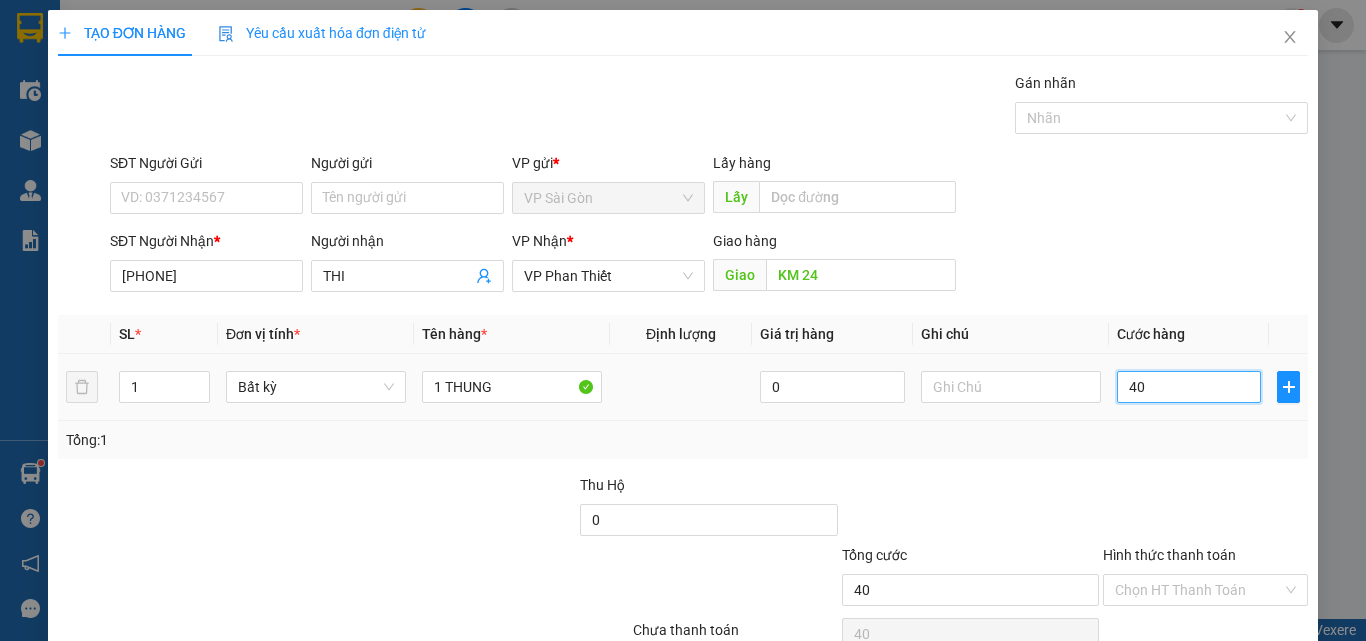 type on "400" 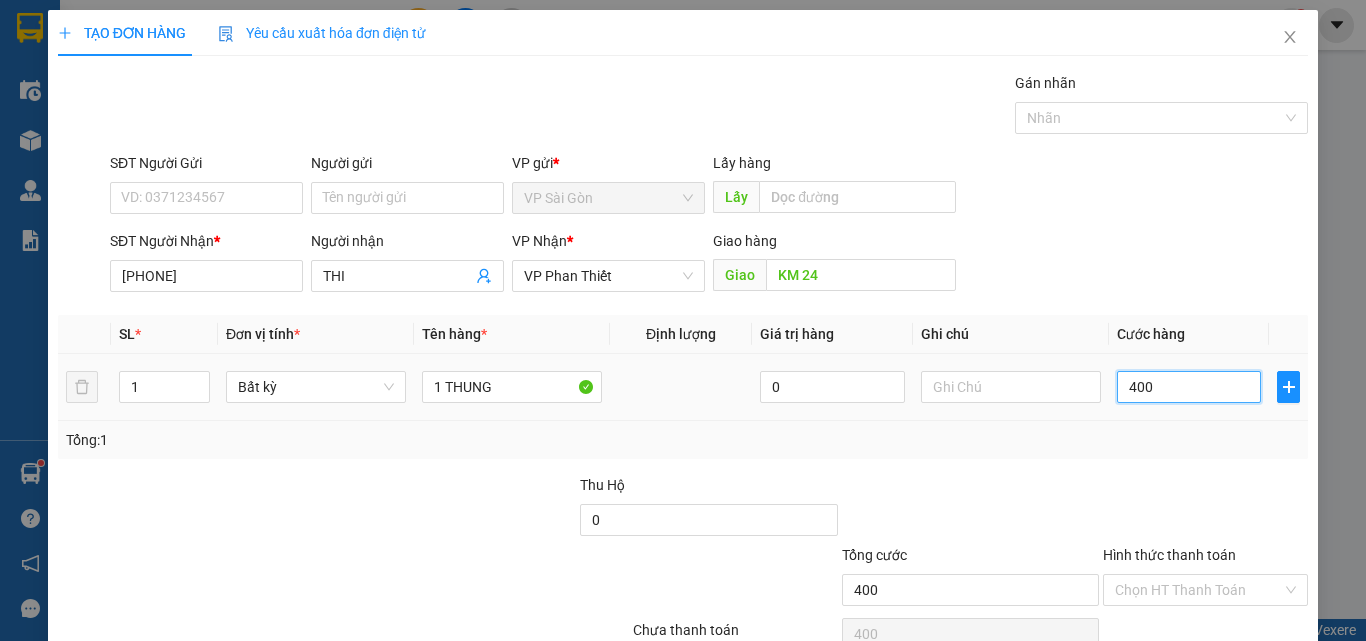 type on "4.000" 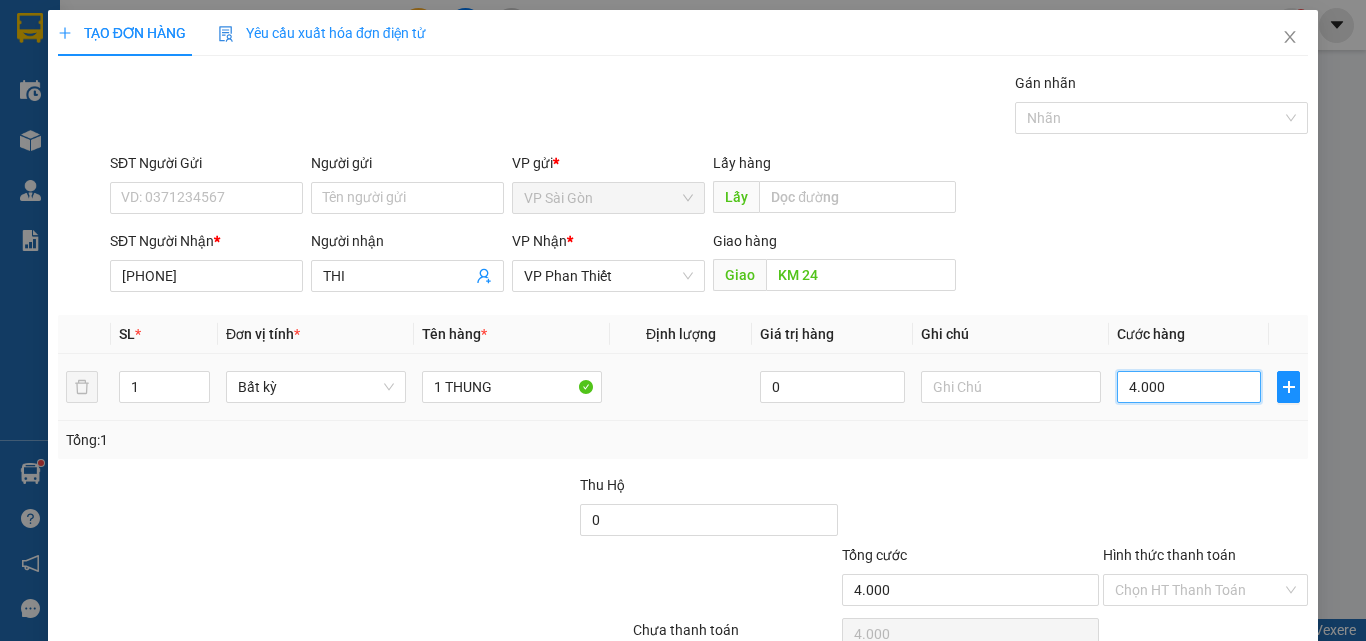 type on "40.000" 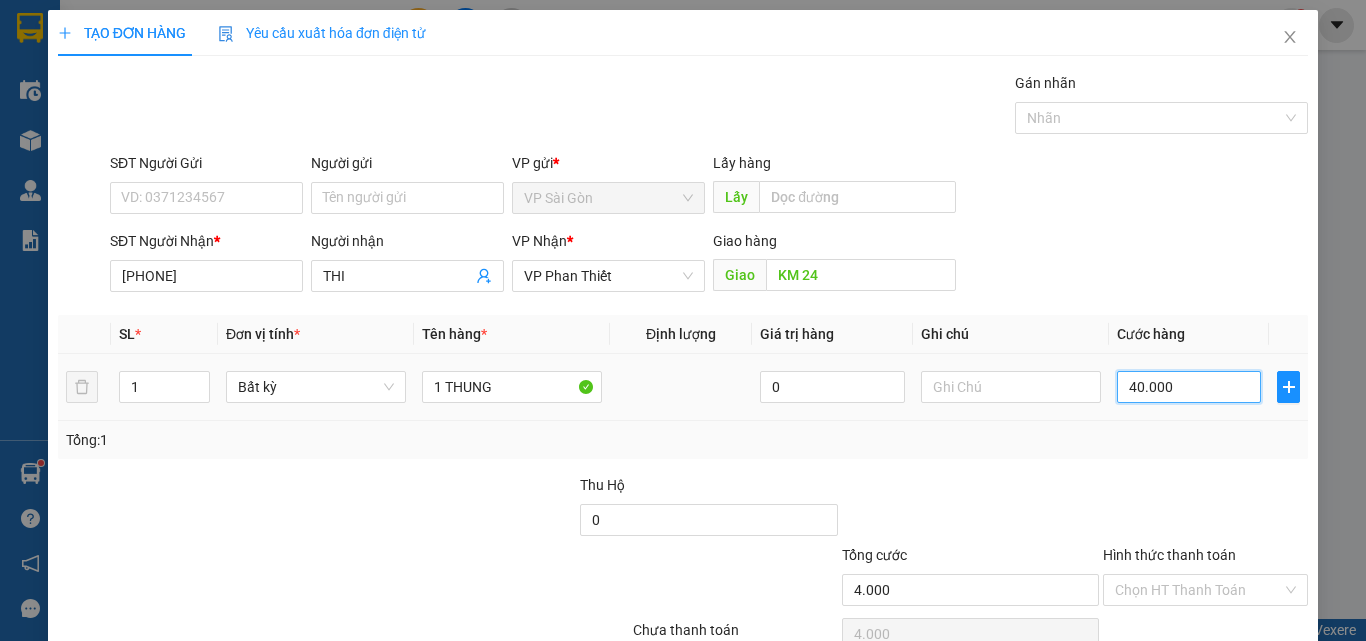 type on "40.000" 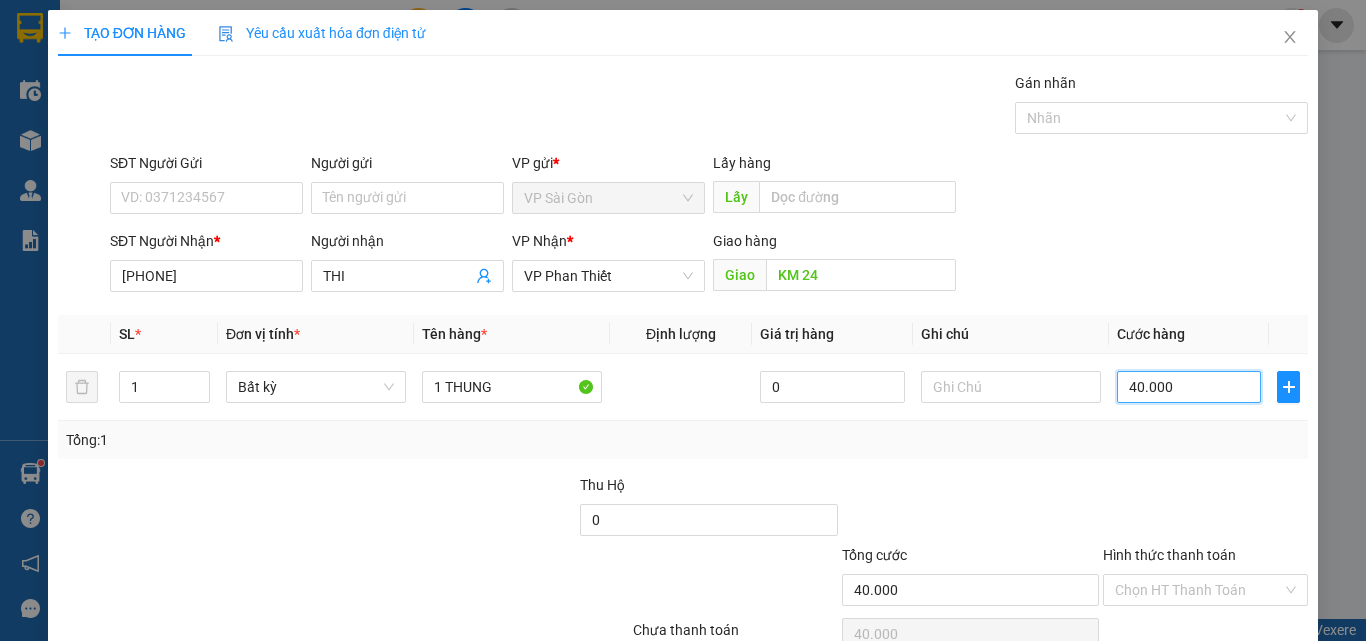 scroll, scrollTop: 99, scrollLeft: 0, axis: vertical 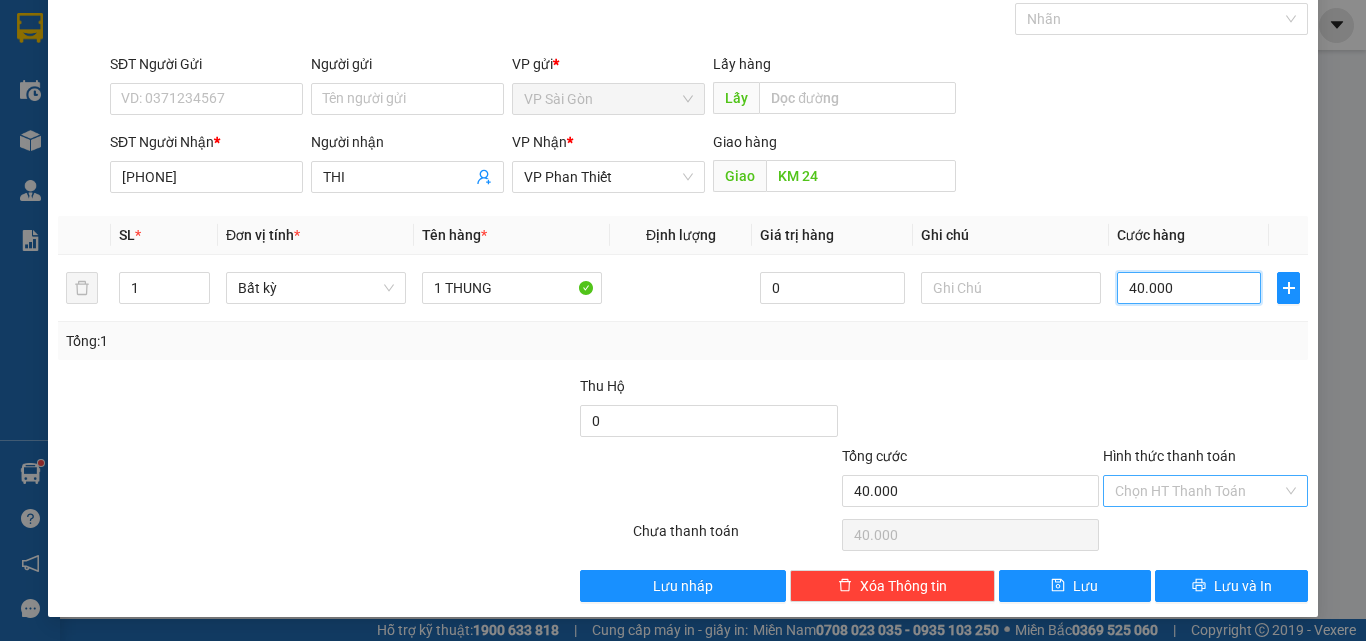 type on "40.000" 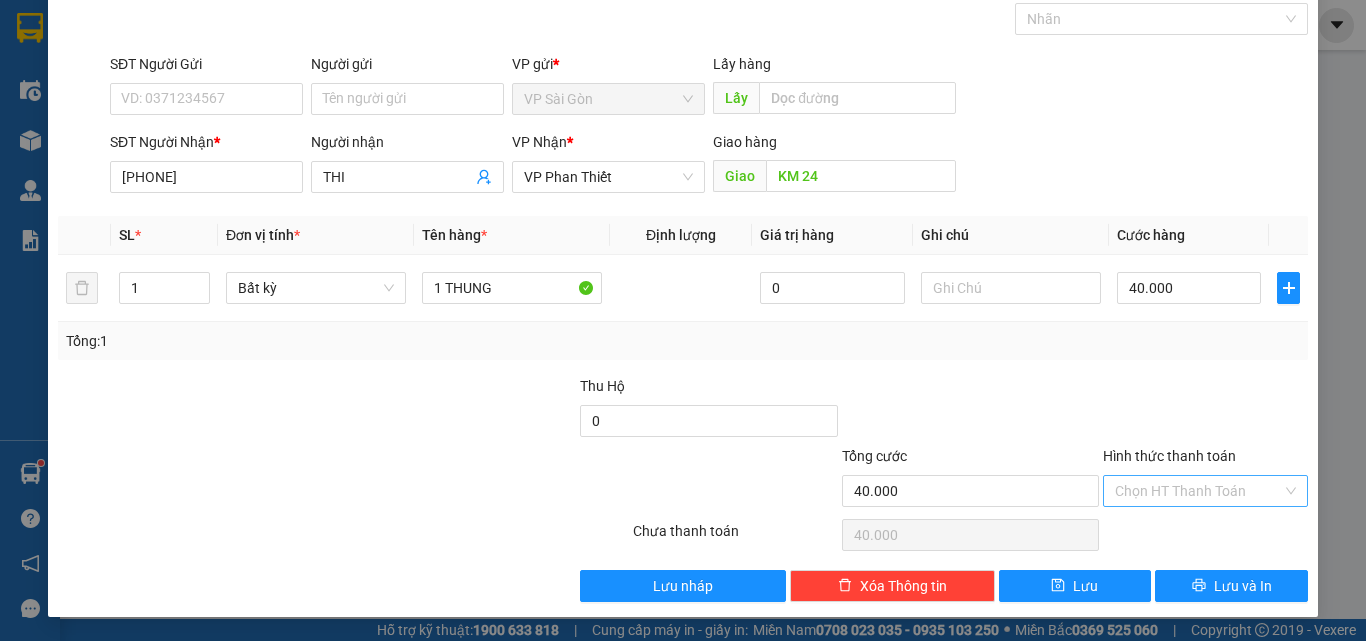 drag, startPoint x: 1194, startPoint y: 493, endPoint x: 1185, endPoint y: 498, distance: 10.29563 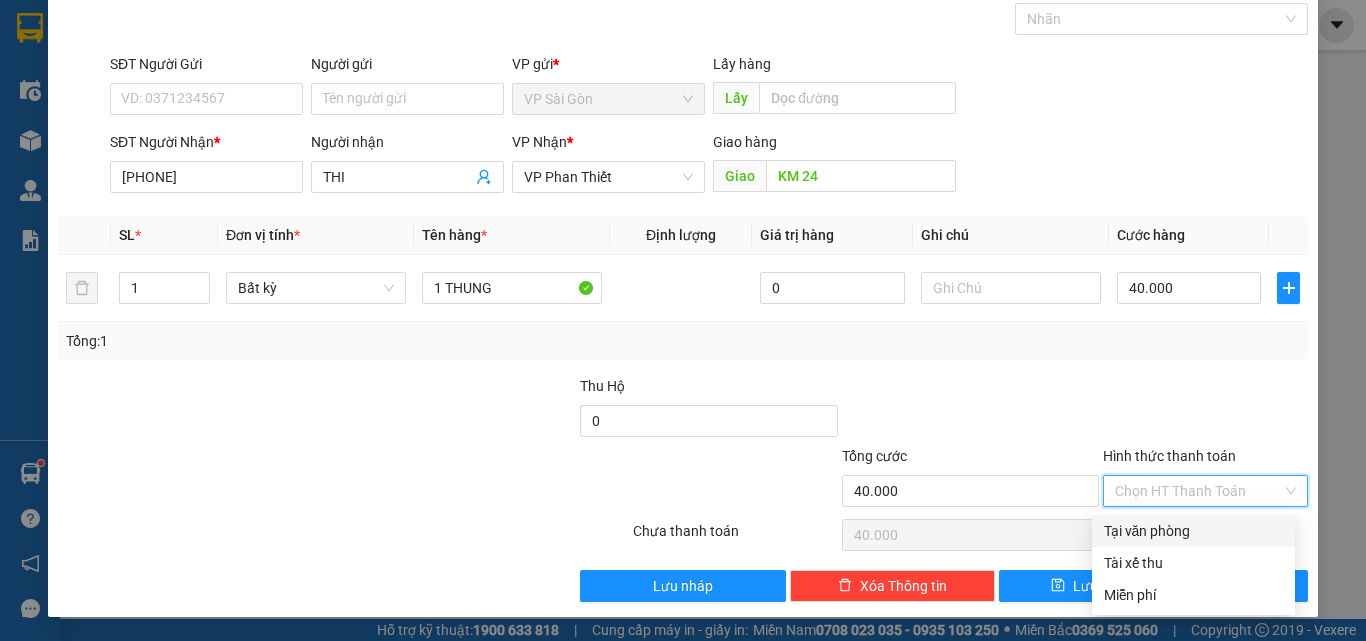 click on "Tại văn phòng" at bounding box center (1193, 531) 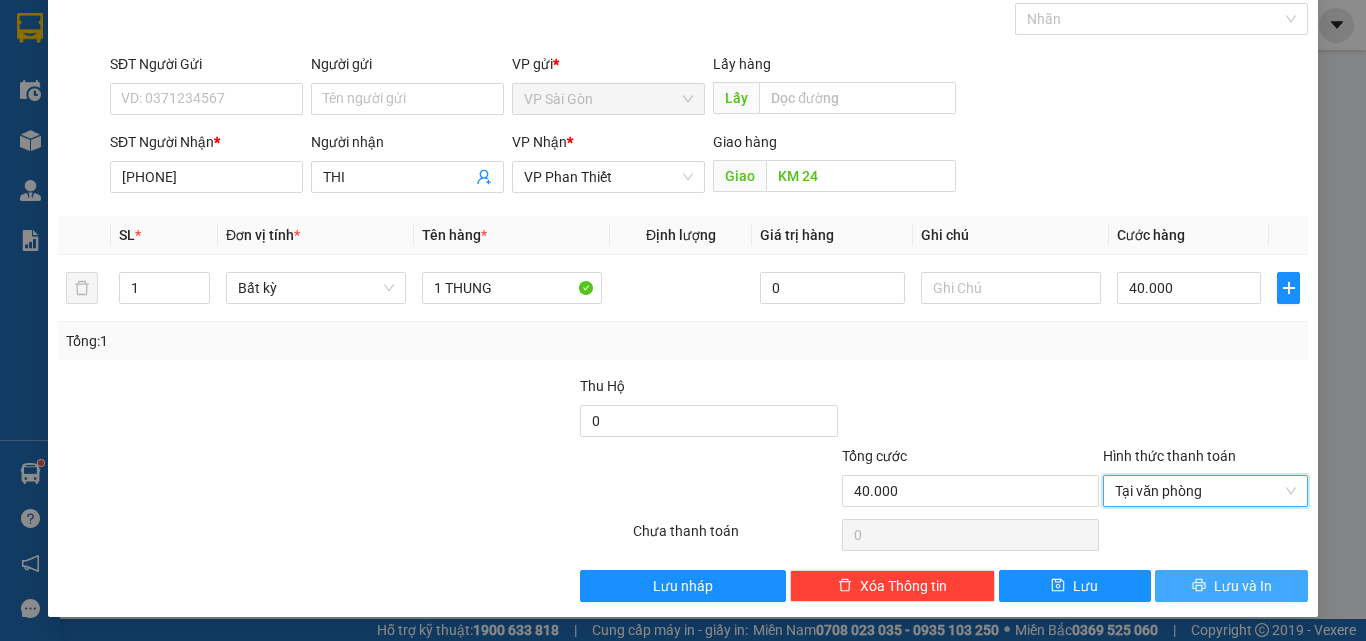 click 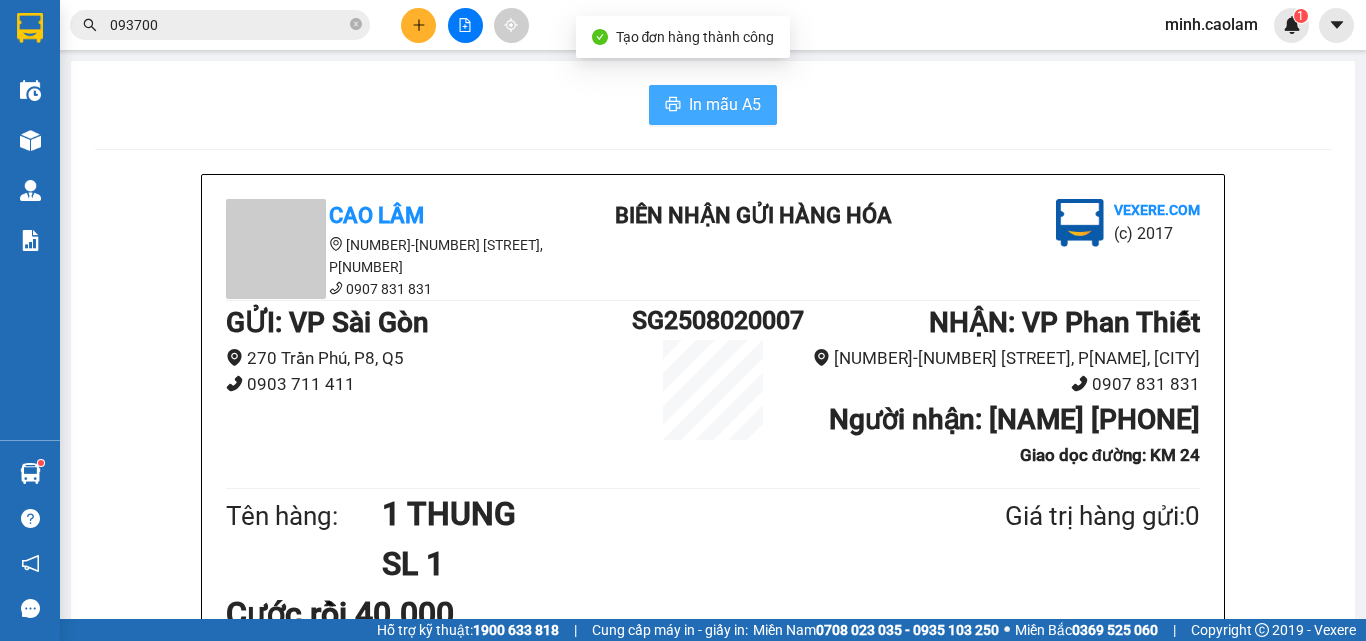 click on "In mẫu A5" at bounding box center (725, 104) 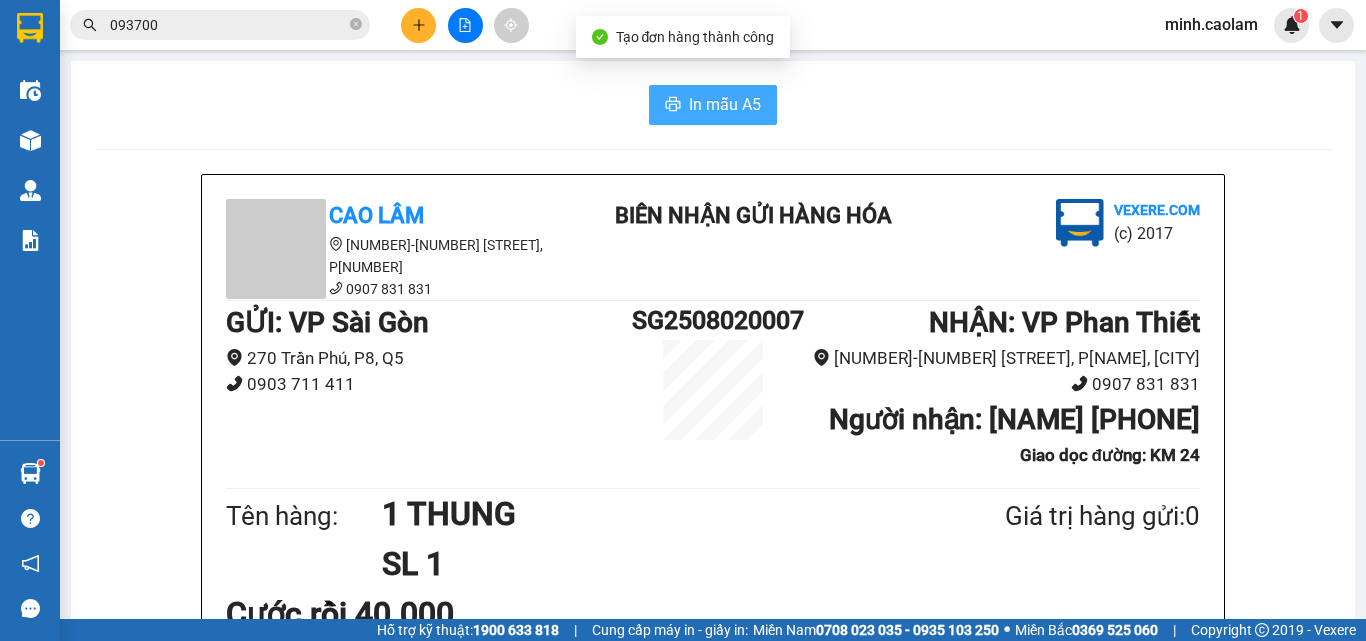 scroll, scrollTop: 0, scrollLeft: 0, axis: both 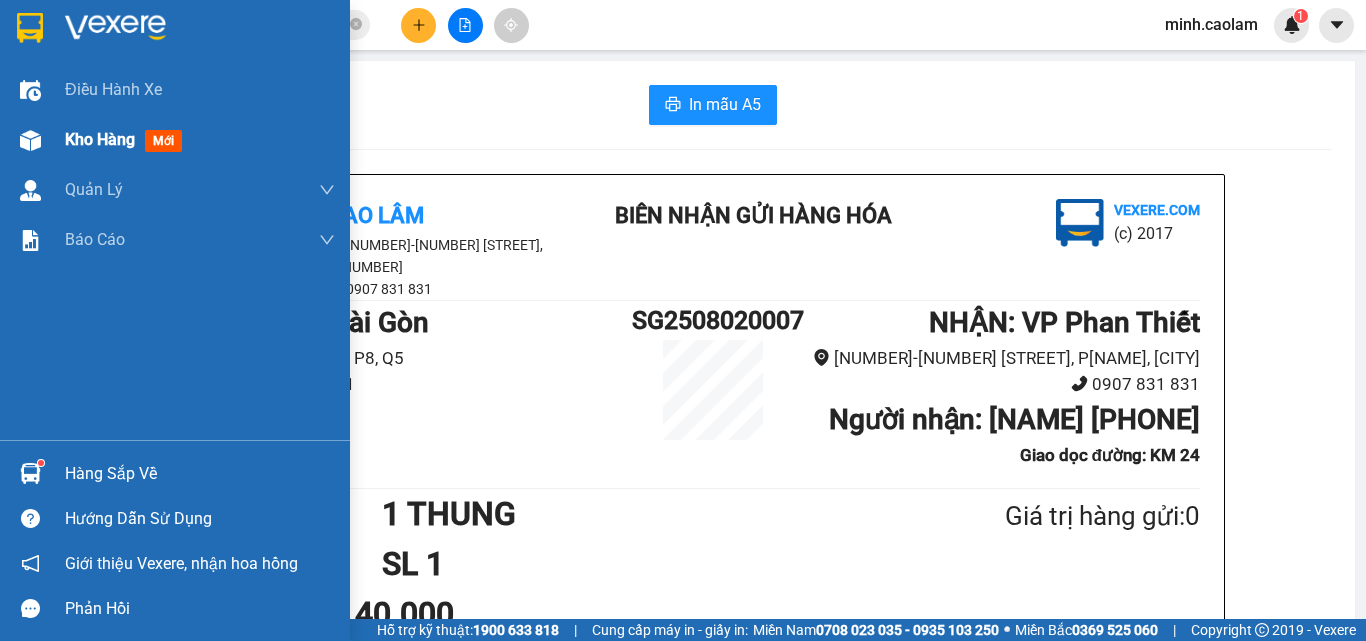 click at bounding box center (30, 140) 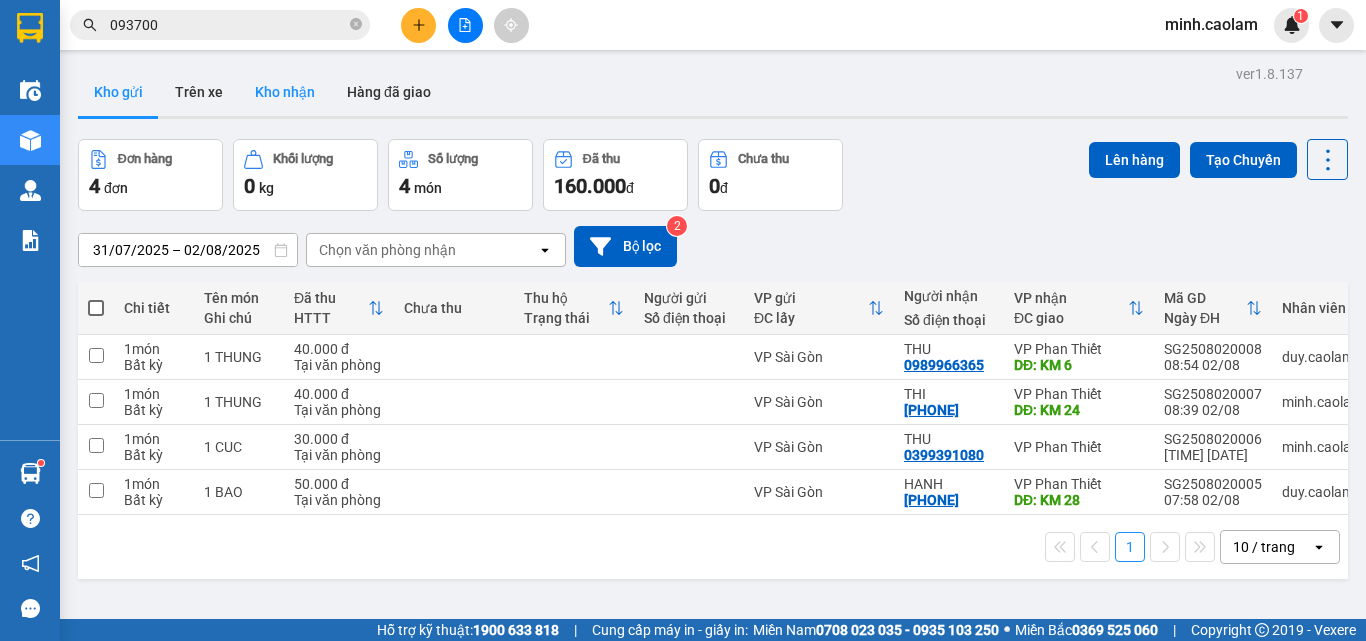 click on "Kho nhận" at bounding box center [285, 92] 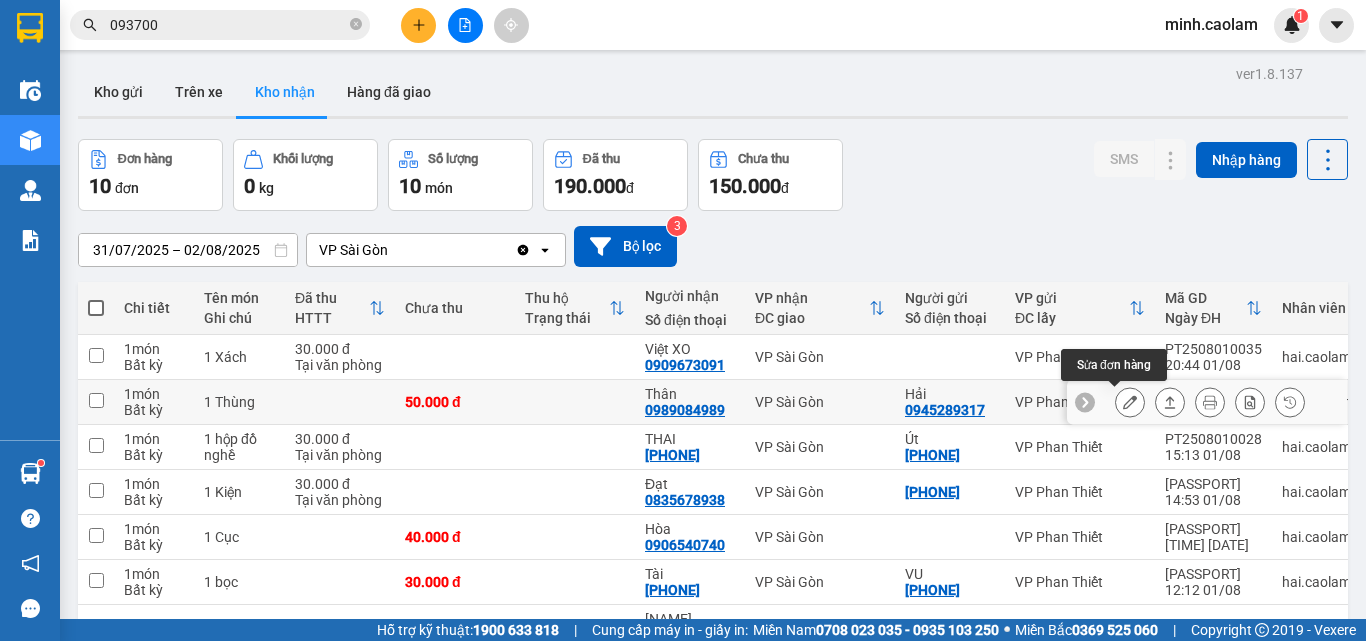 click 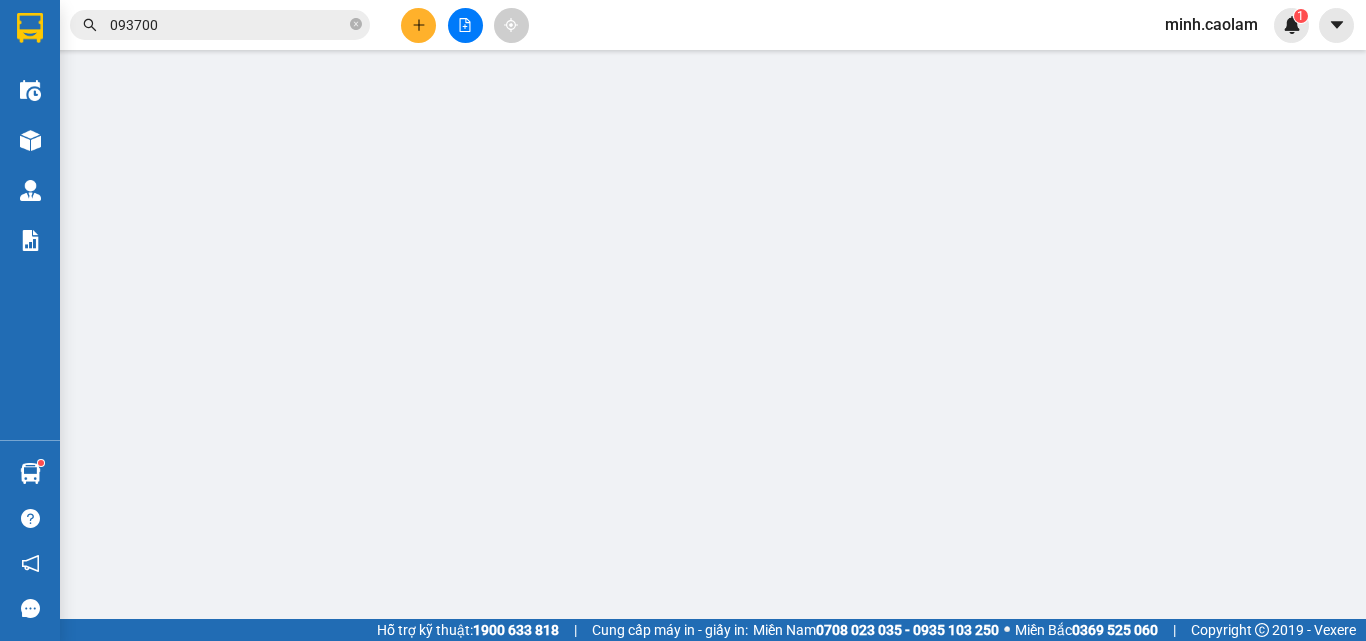 type on "0945289317" 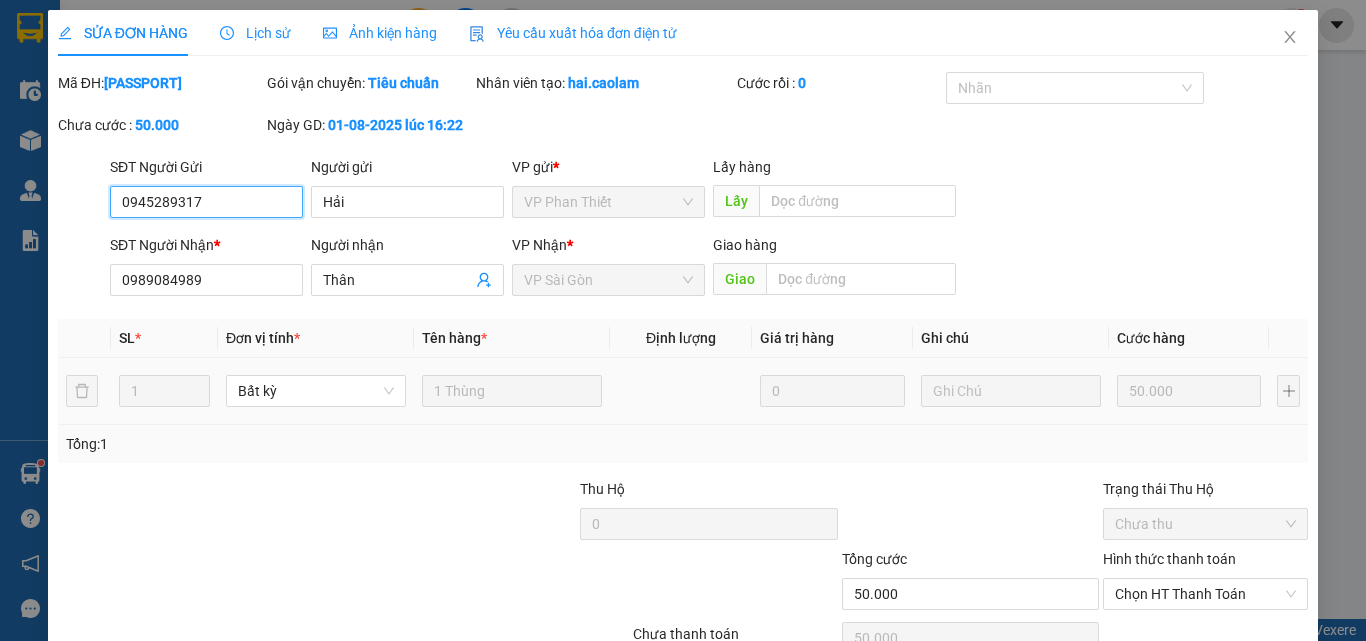 scroll, scrollTop: 103, scrollLeft: 0, axis: vertical 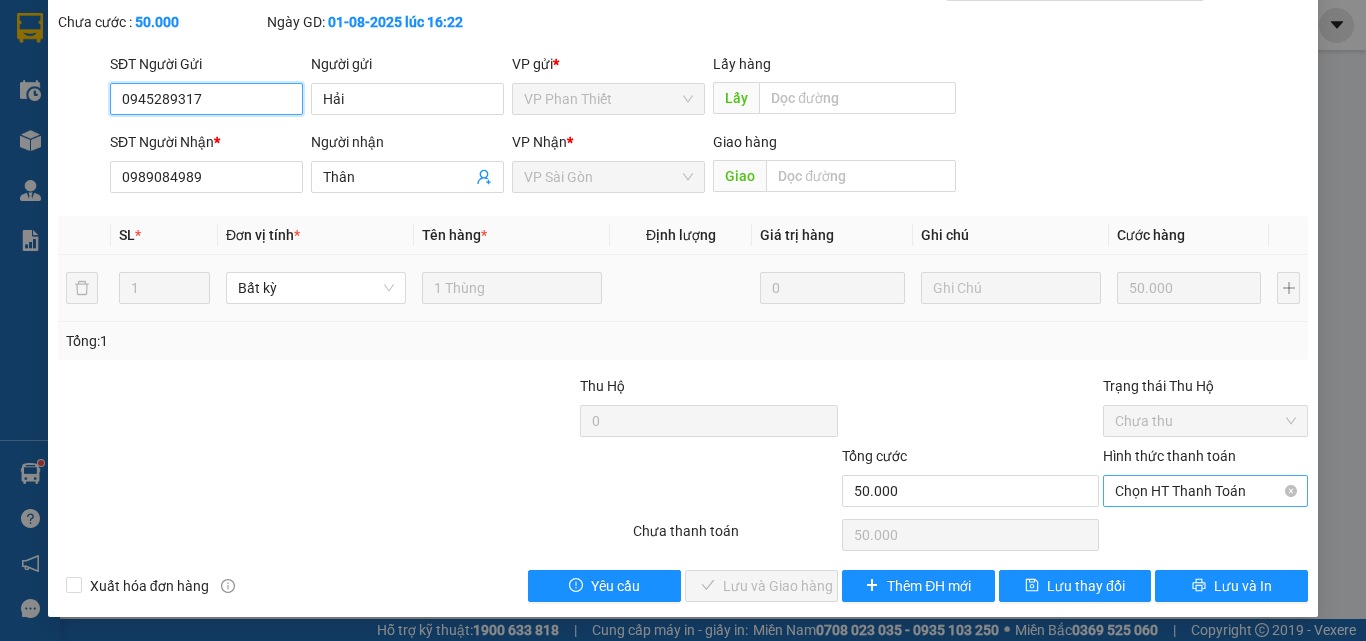 click on "Chọn HT Thanh Toán" at bounding box center (1205, 491) 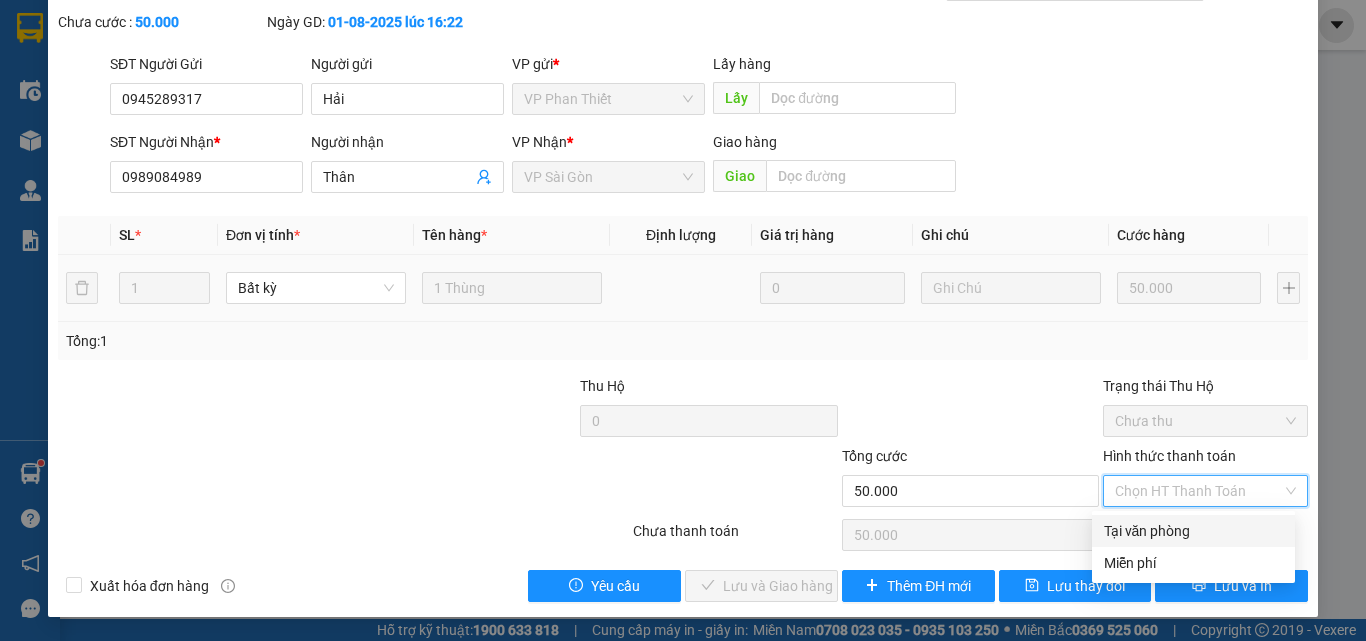 drag, startPoint x: 1180, startPoint y: 505, endPoint x: 772, endPoint y: 563, distance: 412.10193 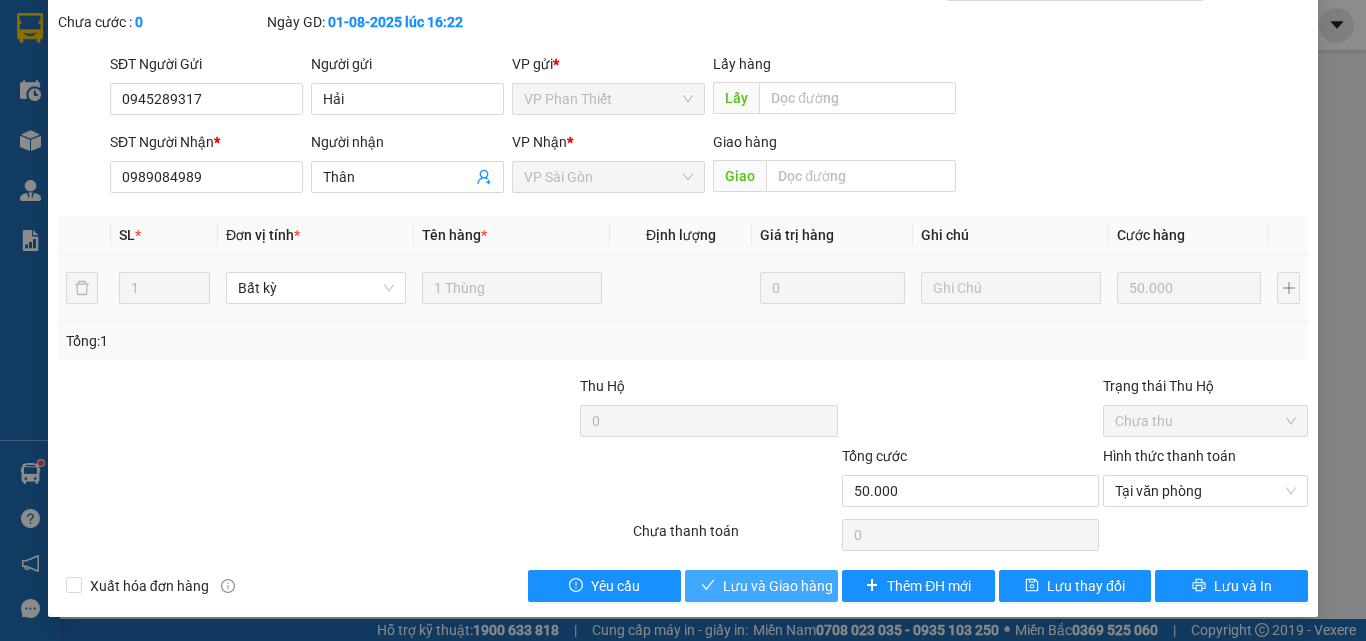 click on "Lưu và Giao hàng" at bounding box center (761, 586) 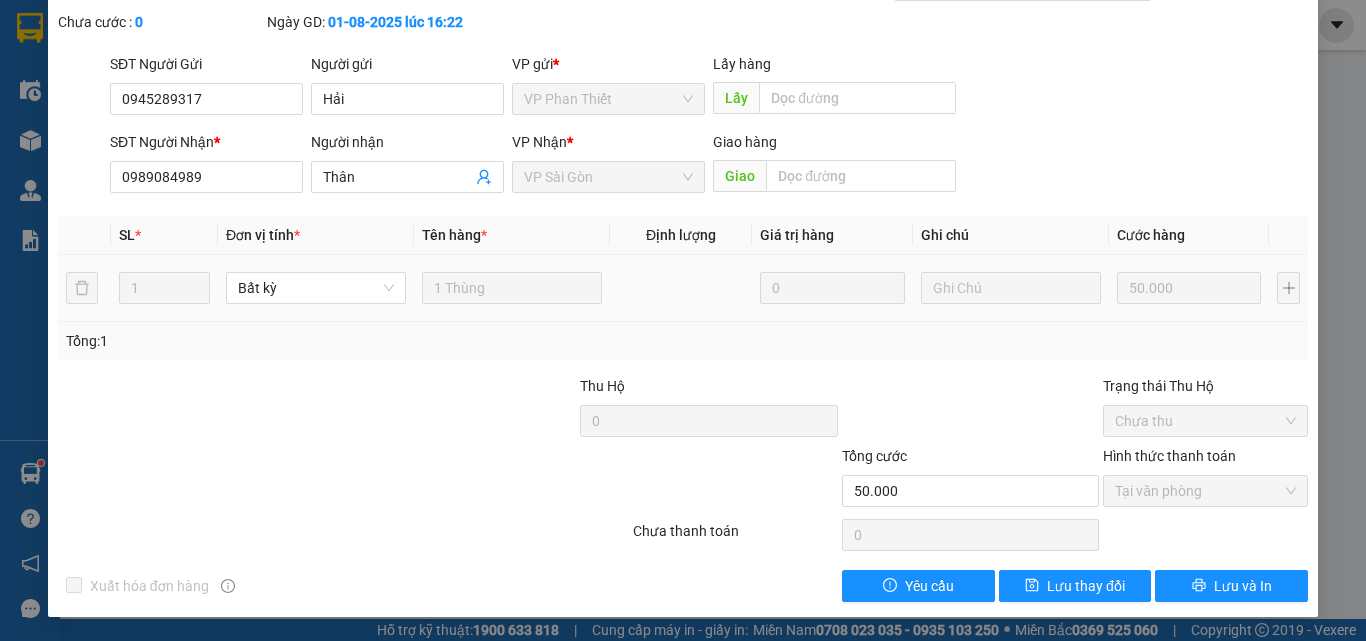 scroll, scrollTop: 0, scrollLeft: 0, axis: both 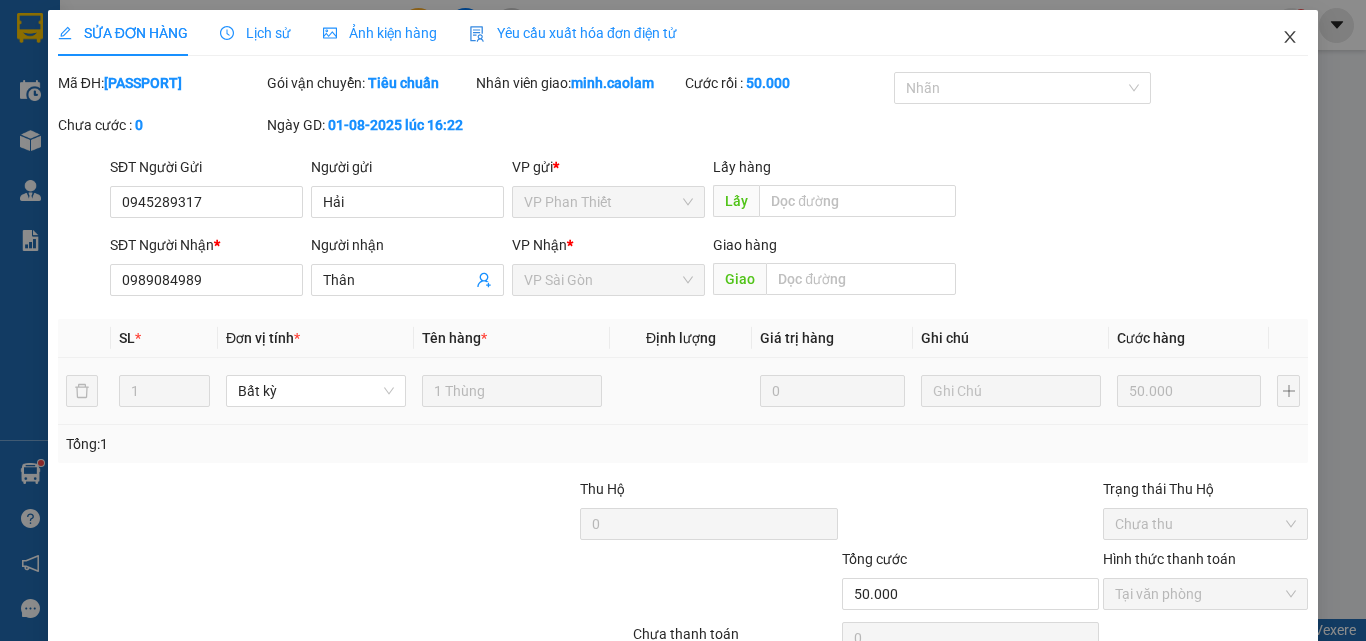 click 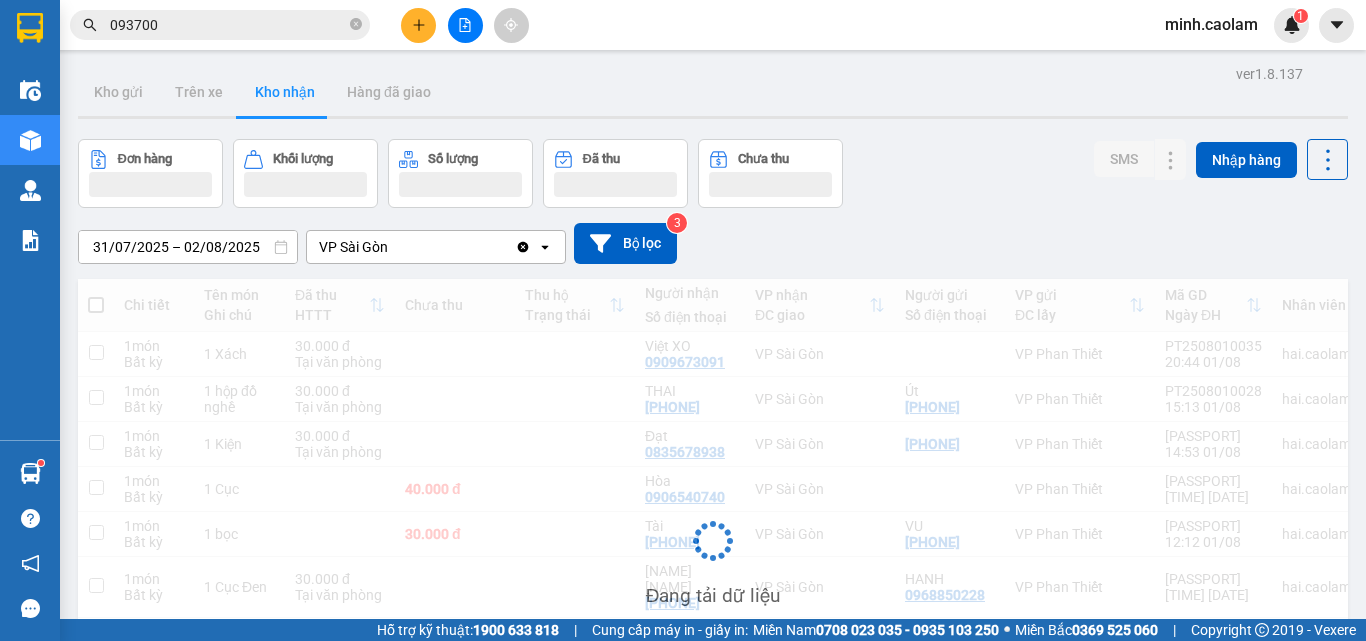 click on "minh.caolam" at bounding box center (1211, 24) 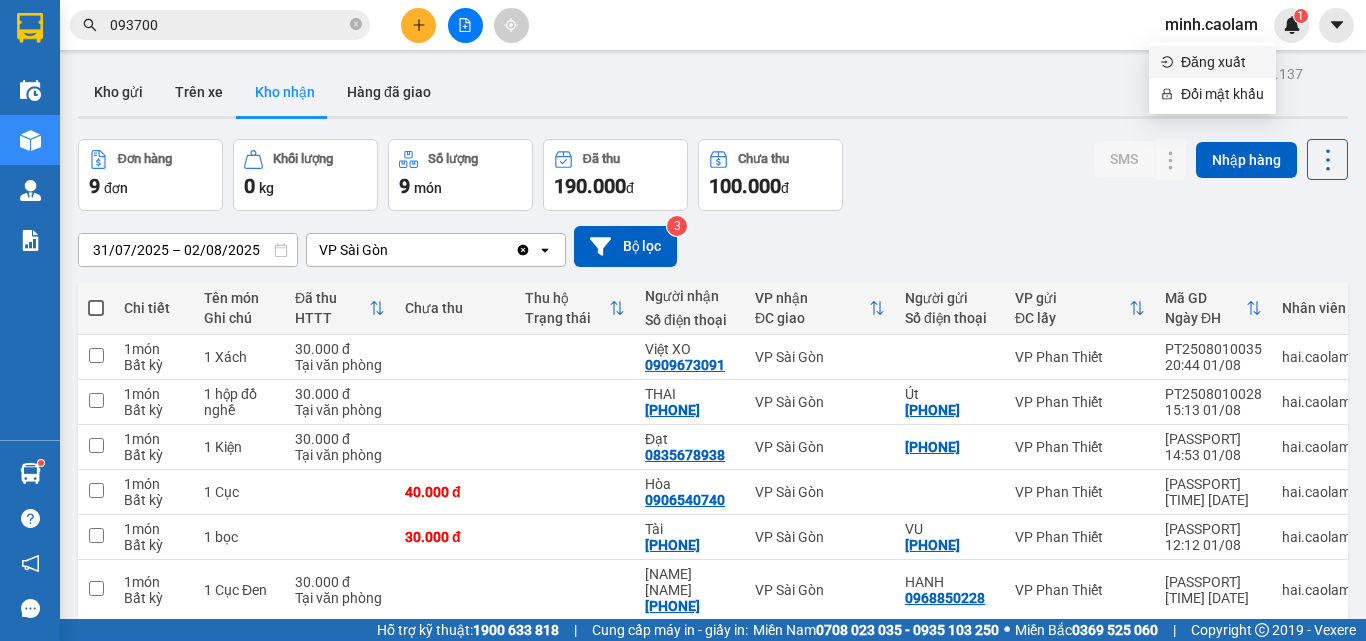 click on "Đăng xuất" at bounding box center [1222, 62] 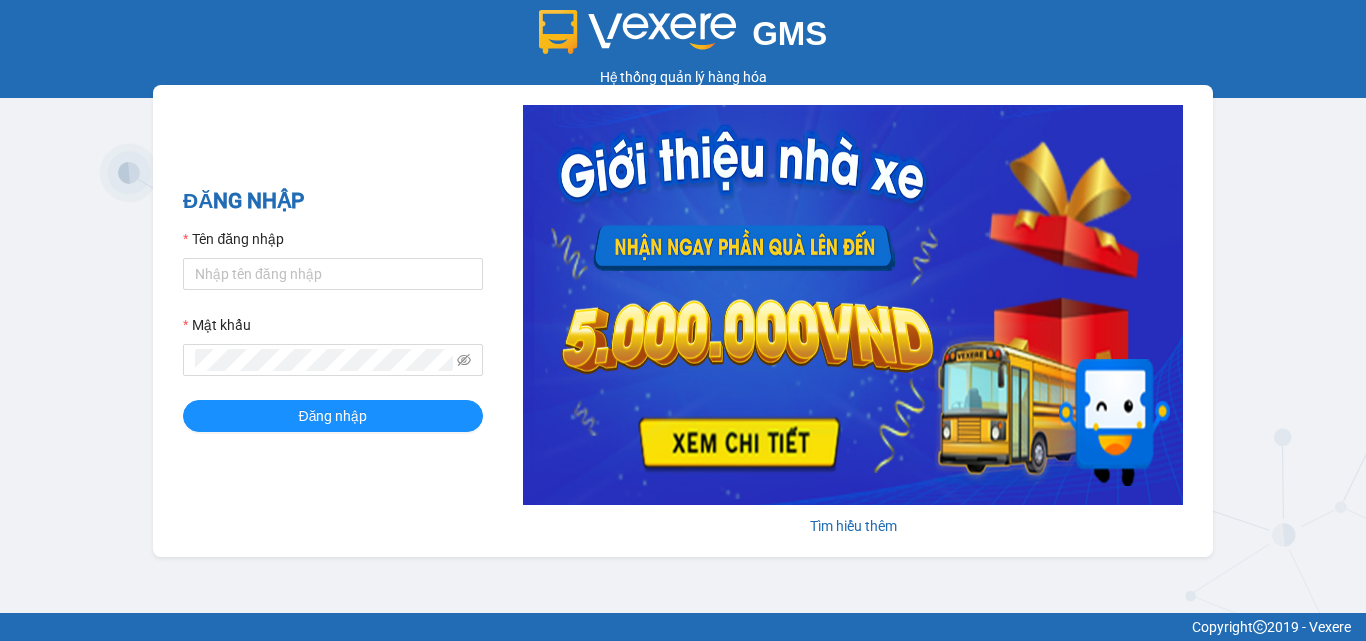 scroll, scrollTop: 0, scrollLeft: 0, axis: both 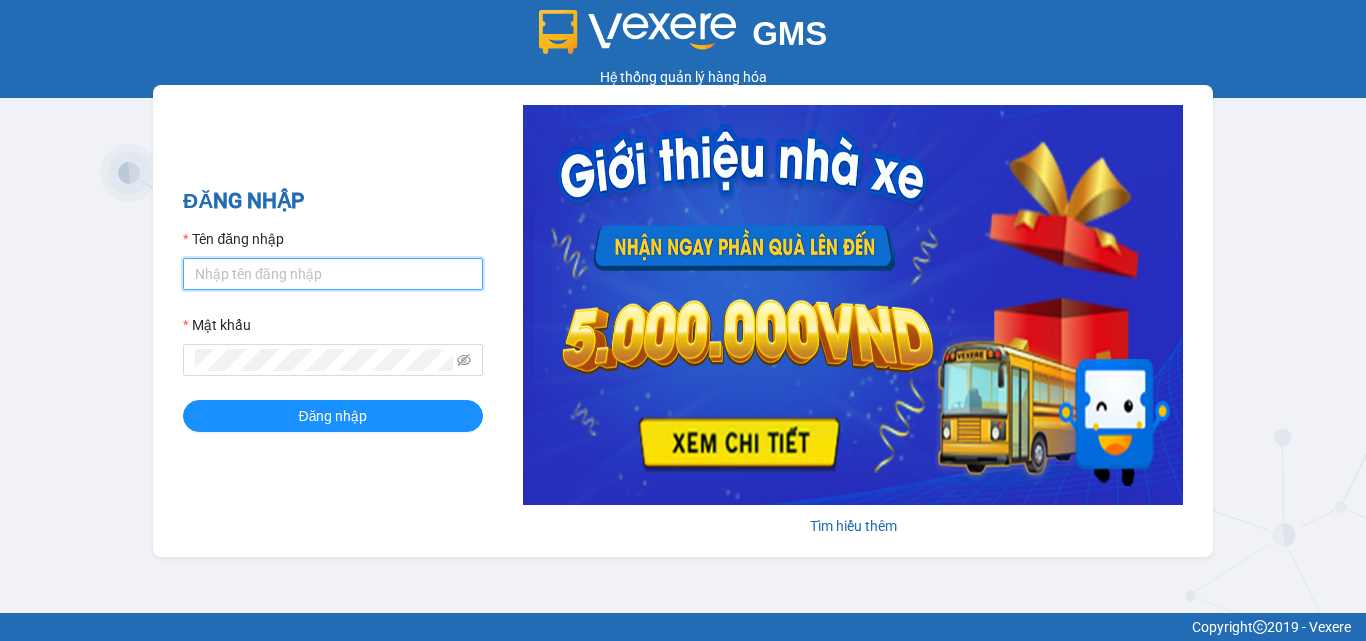 click on "Tên đăng nhập" at bounding box center (333, 274) 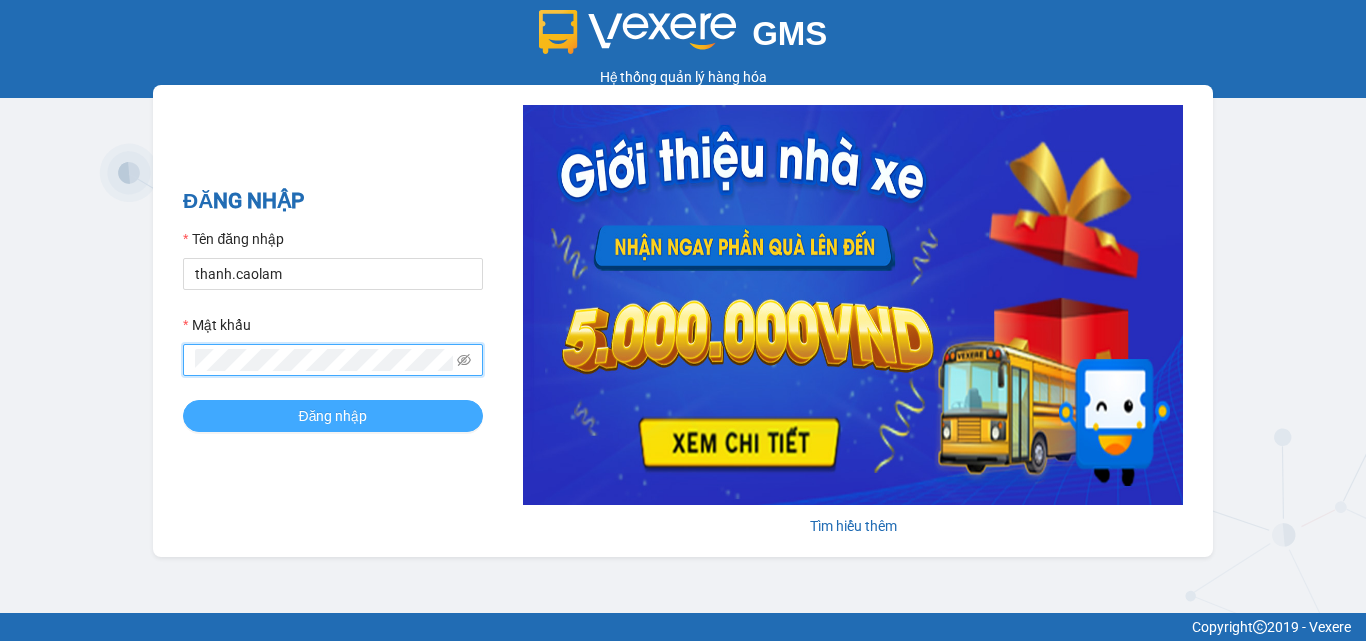 click on "Đăng nhập" at bounding box center [333, 416] 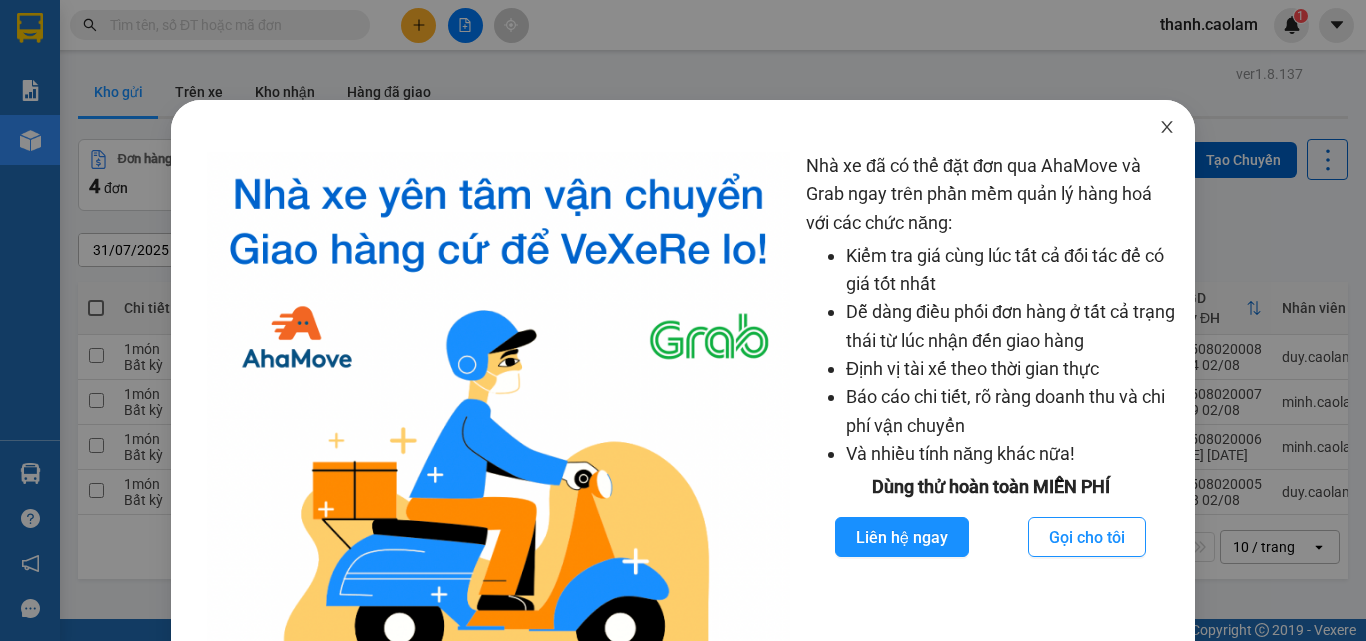 click at bounding box center (1167, 128) 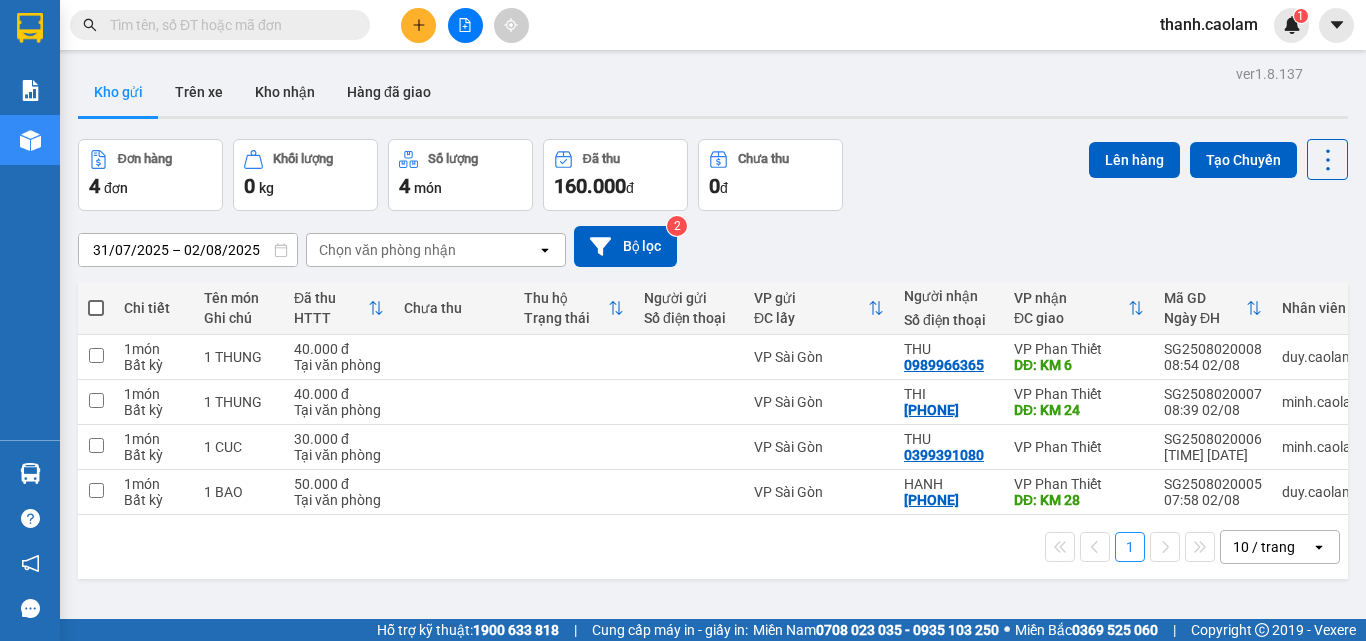 click at bounding box center [418, 25] 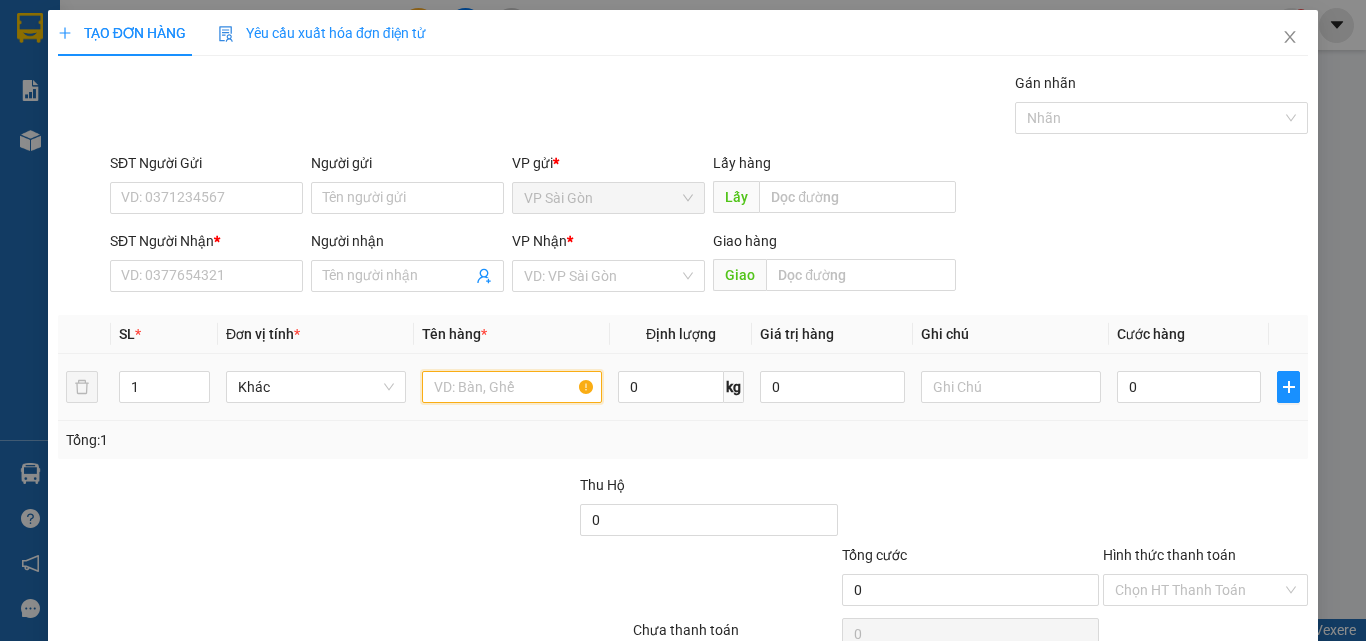 drag, startPoint x: 567, startPoint y: 394, endPoint x: 561, endPoint y: 380, distance: 15.231546 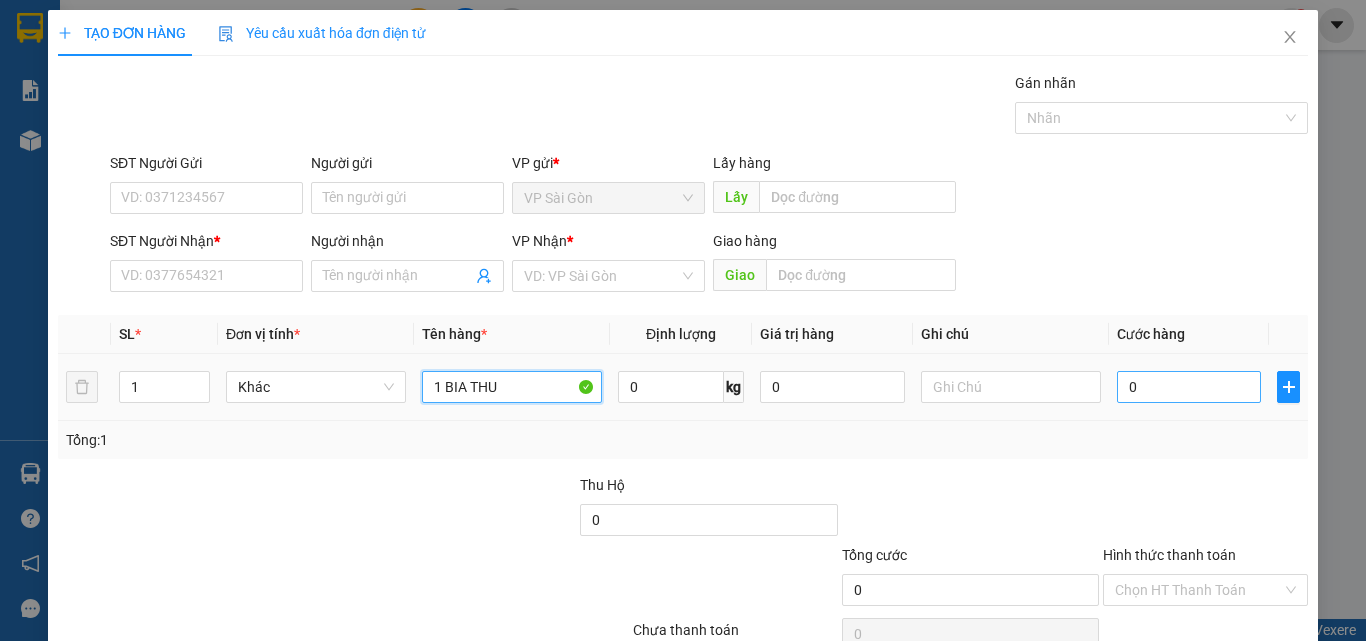 type on "1 BIA THU" 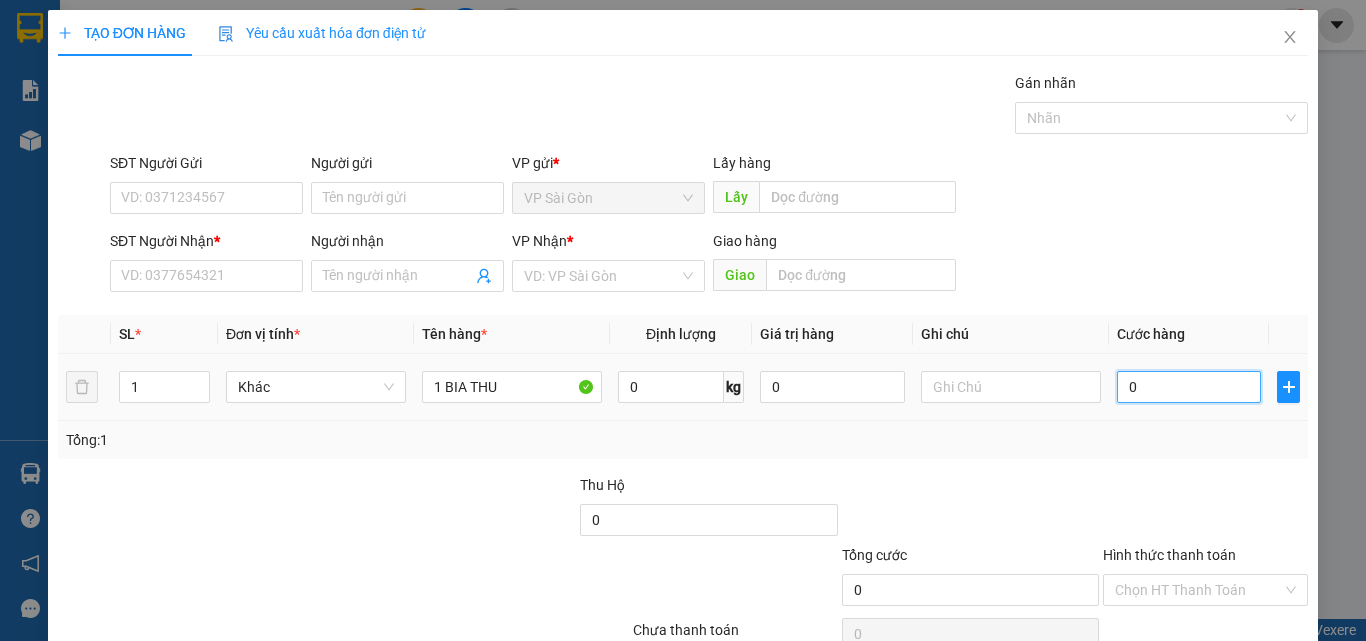 click on "0" at bounding box center [1189, 387] 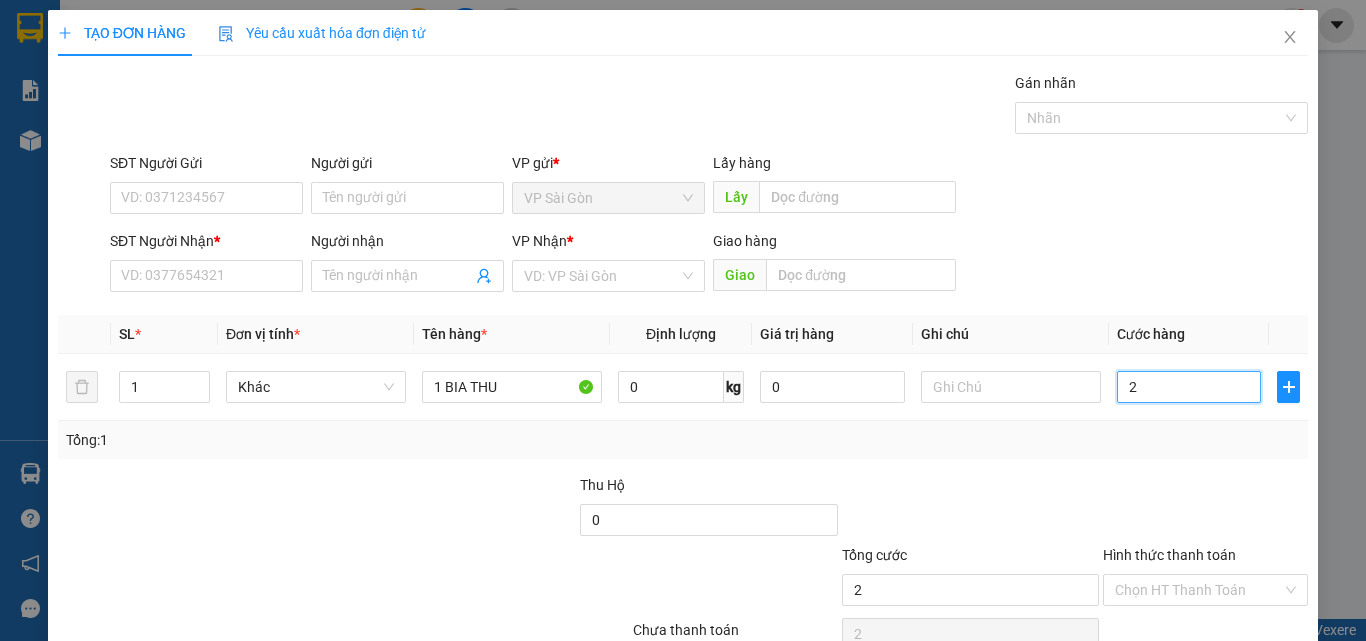 type on "20" 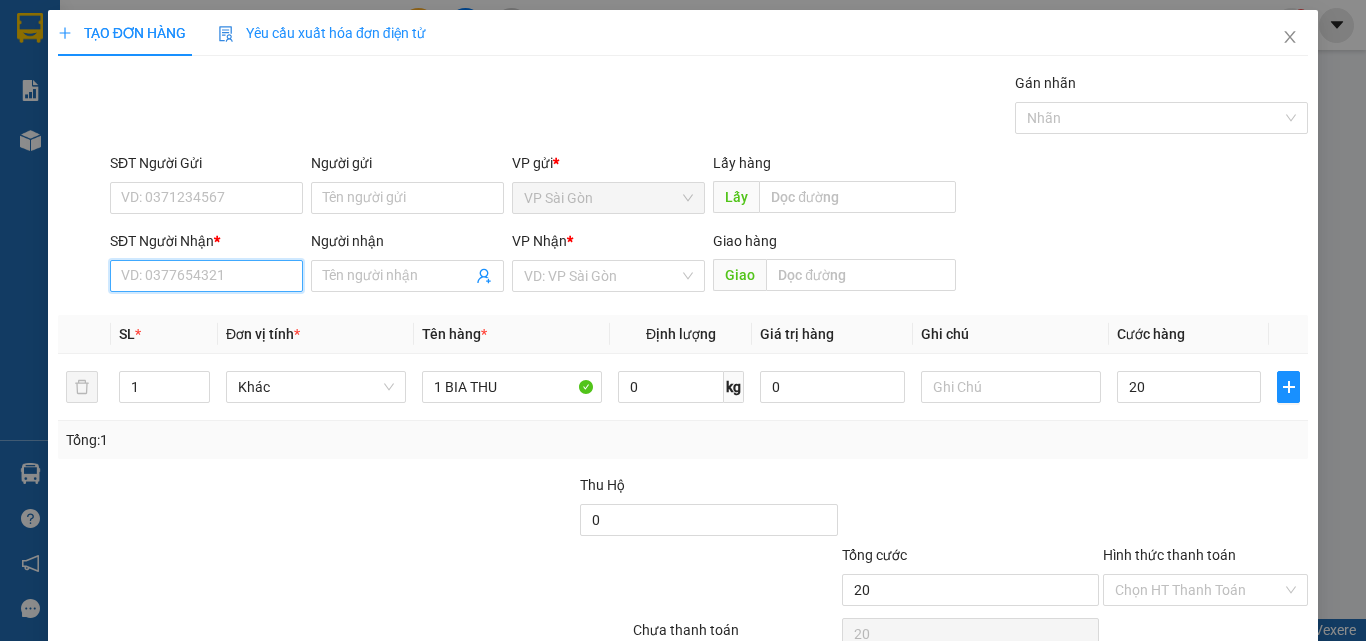type on "20.000" 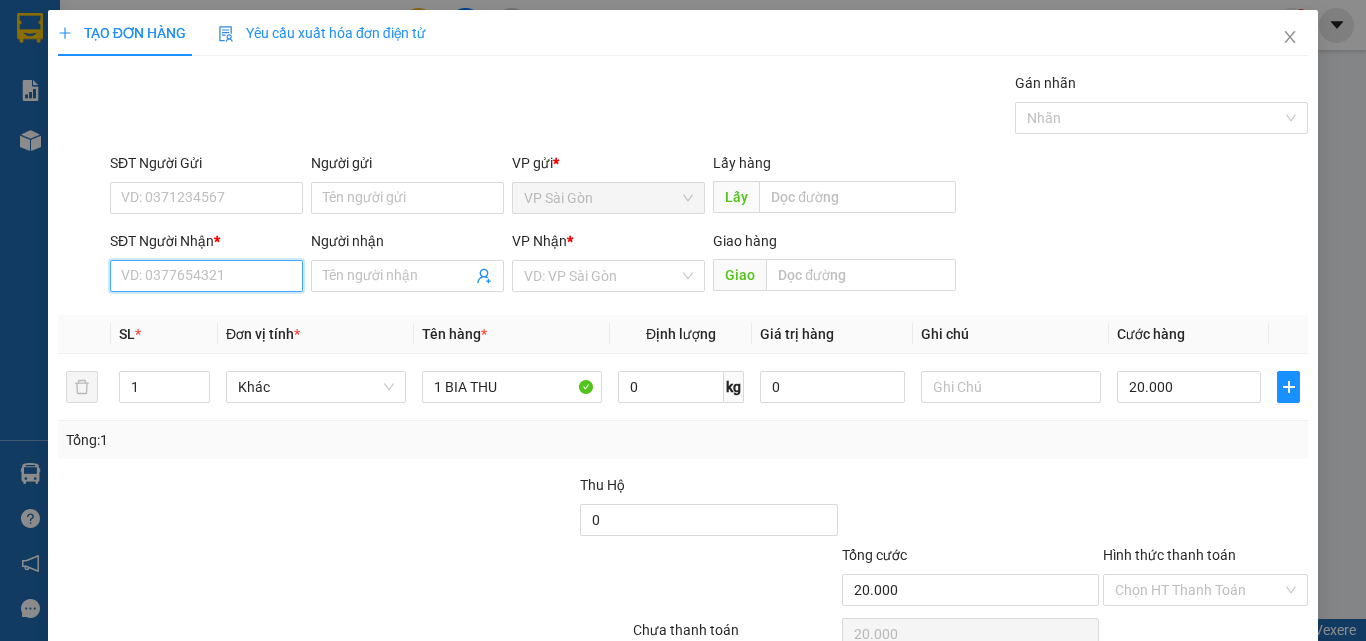 click on "SĐT Người Nhận  *" at bounding box center (206, 276) 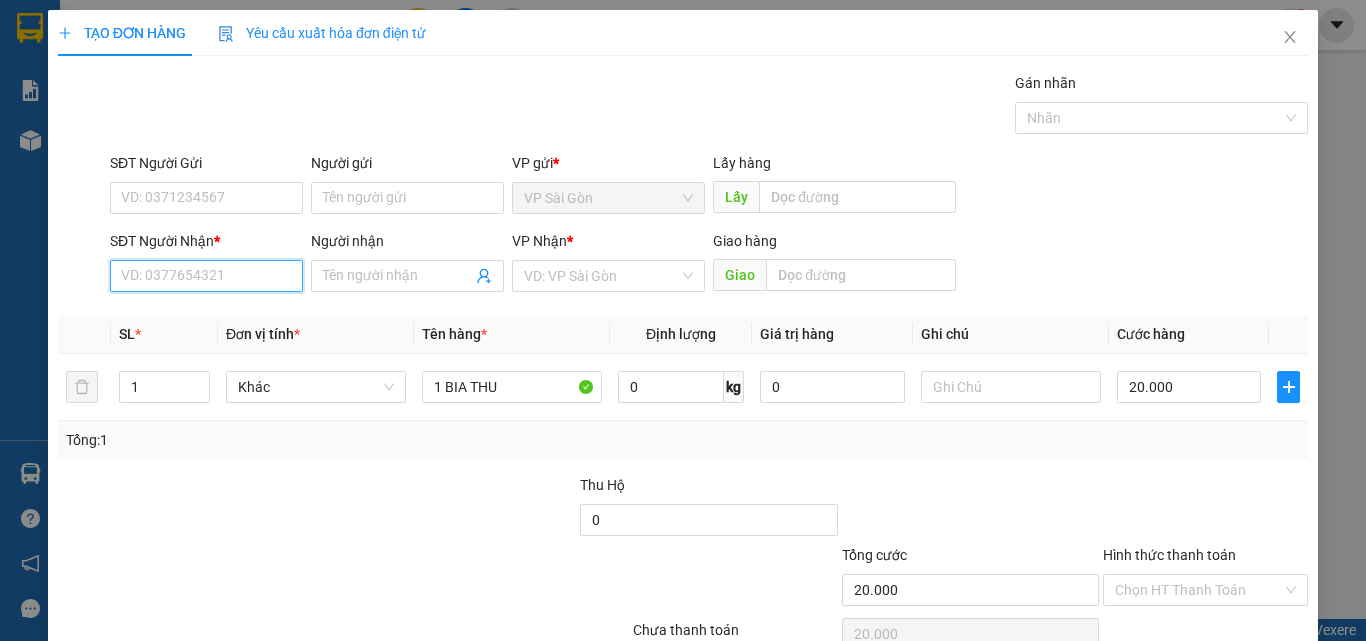 type on "0" 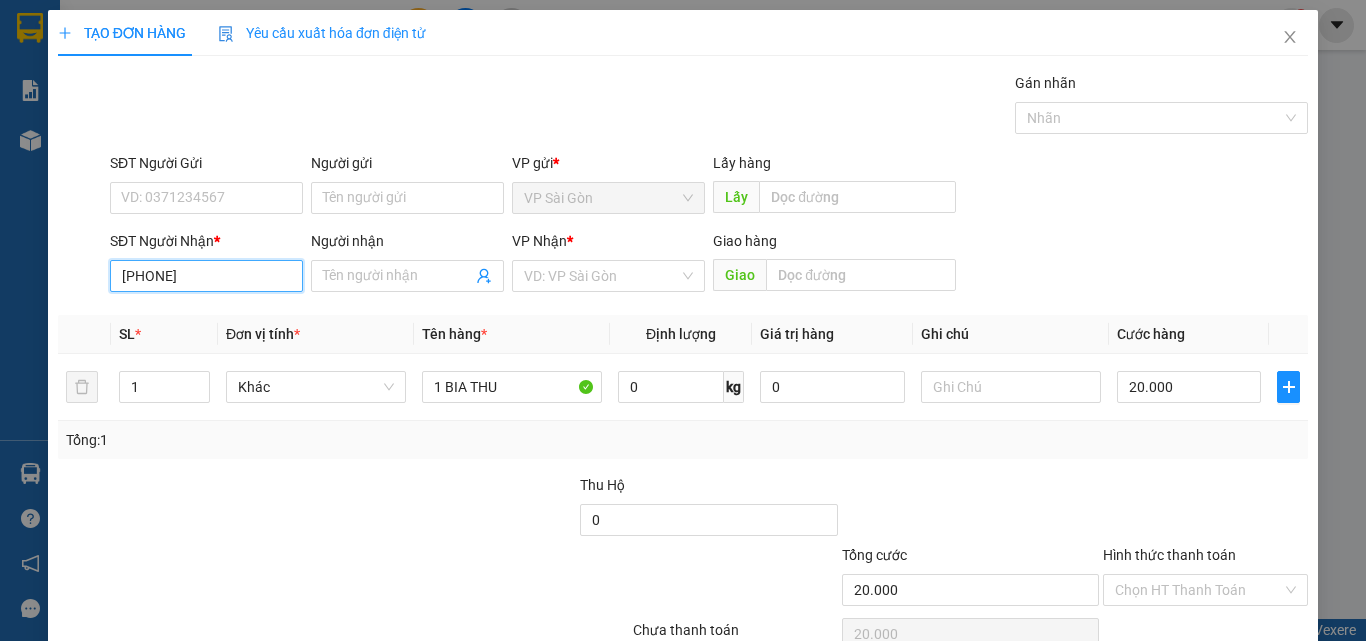 type on "0339336768" 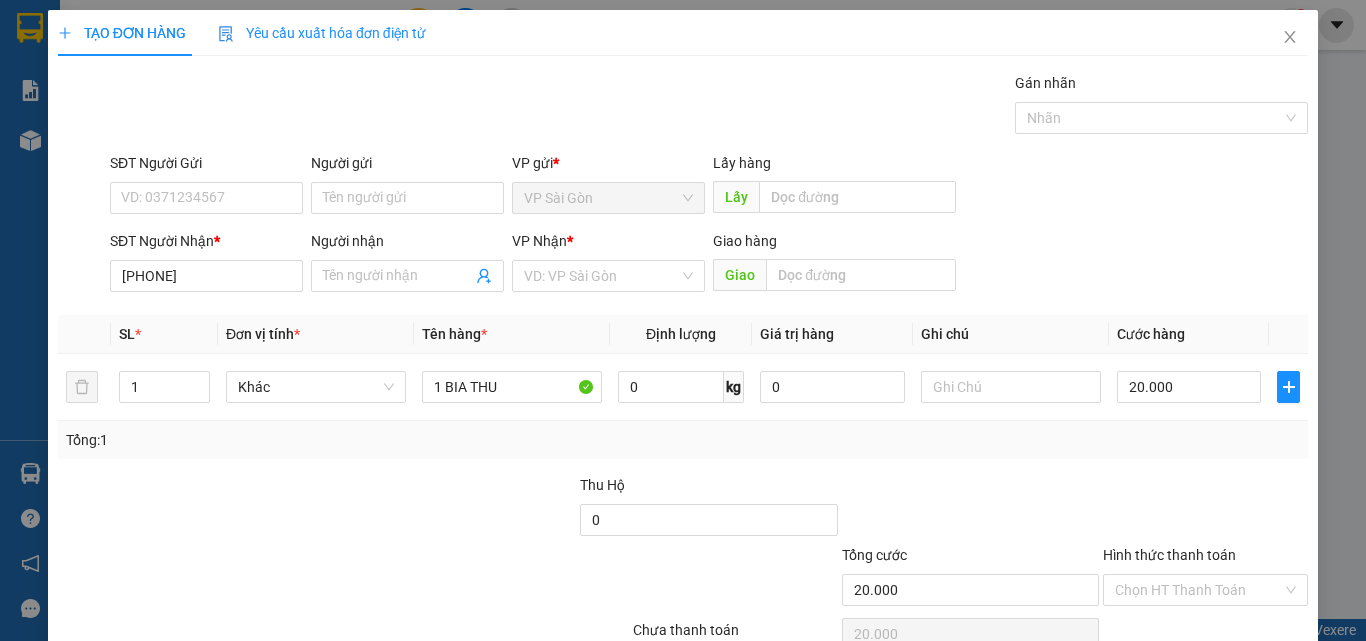 click on "Người nhận" at bounding box center [407, 245] 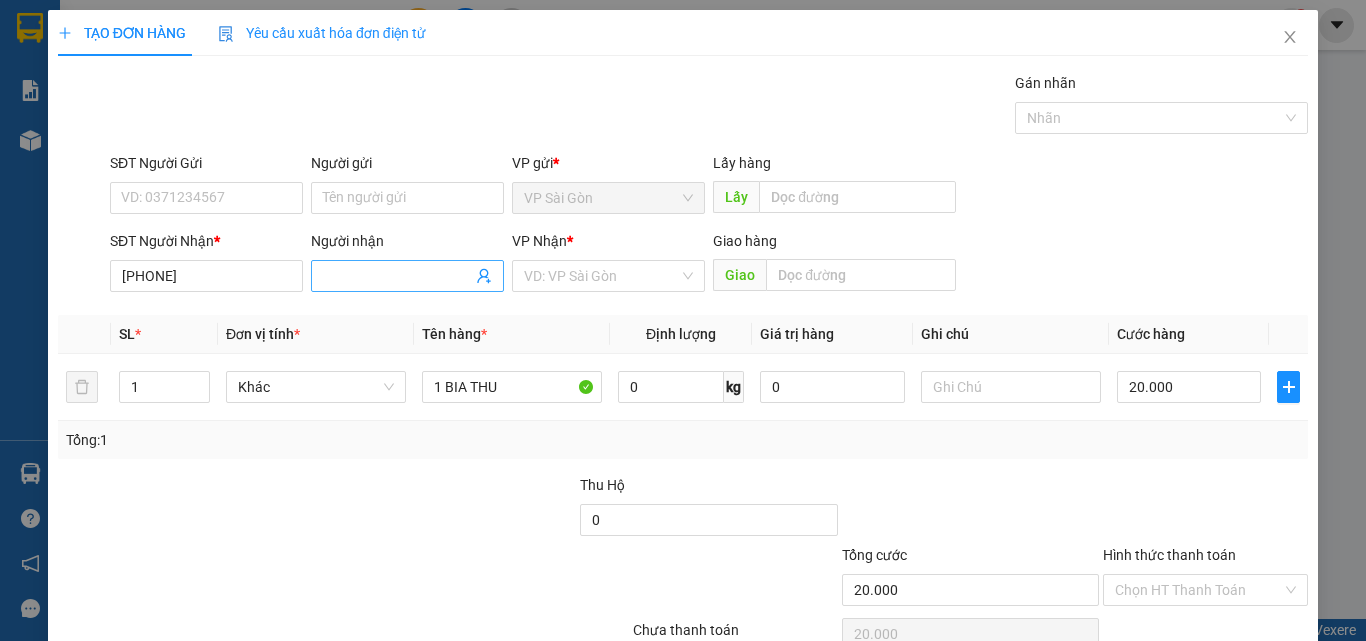 click on "Người nhận" at bounding box center [397, 276] 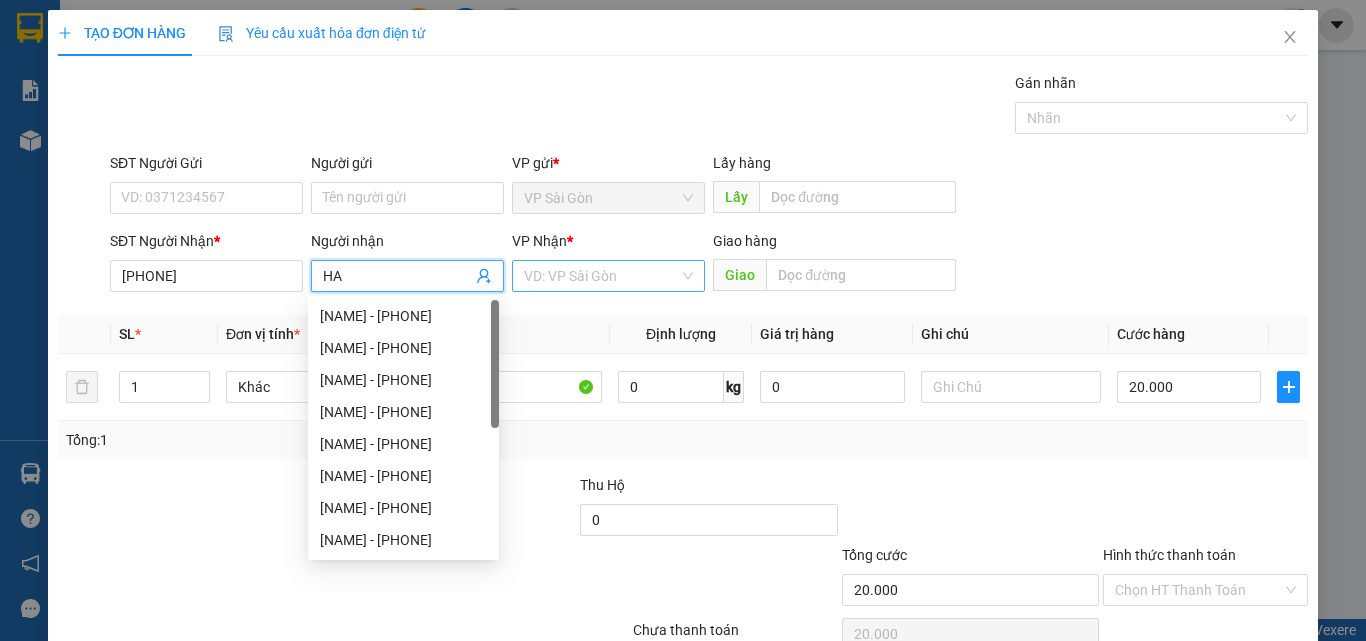 type on "HA" 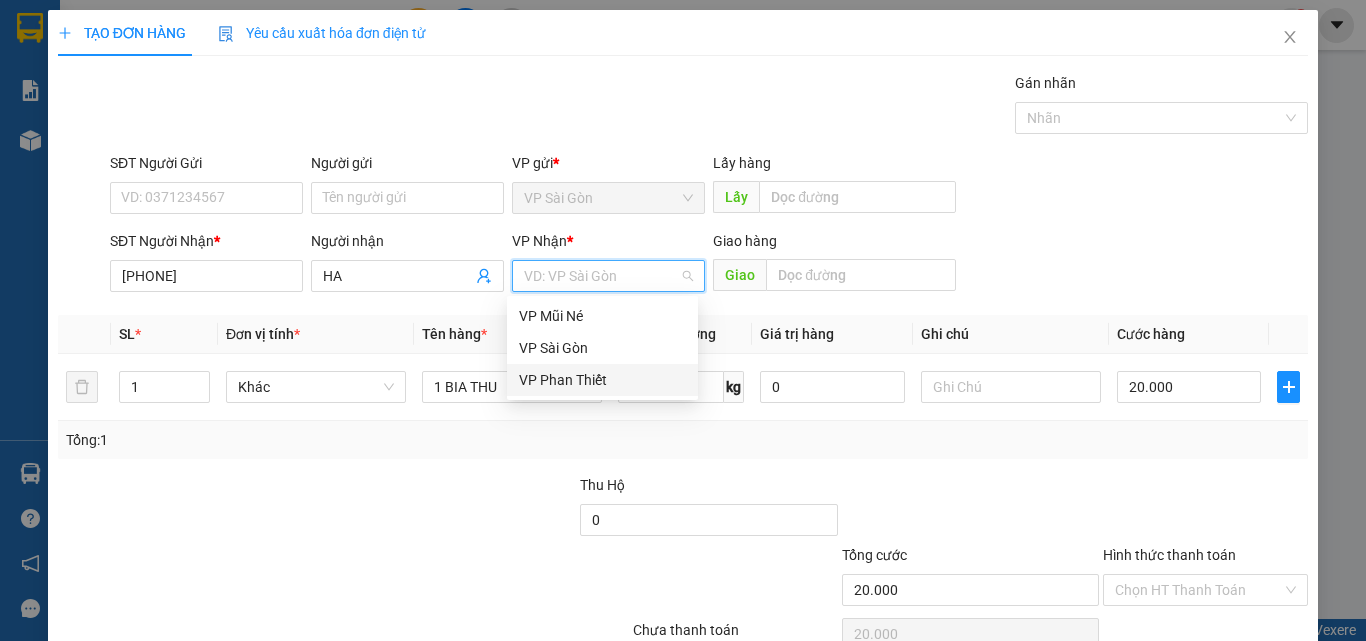 click on "VP Phan Thiết" at bounding box center (602, 380) 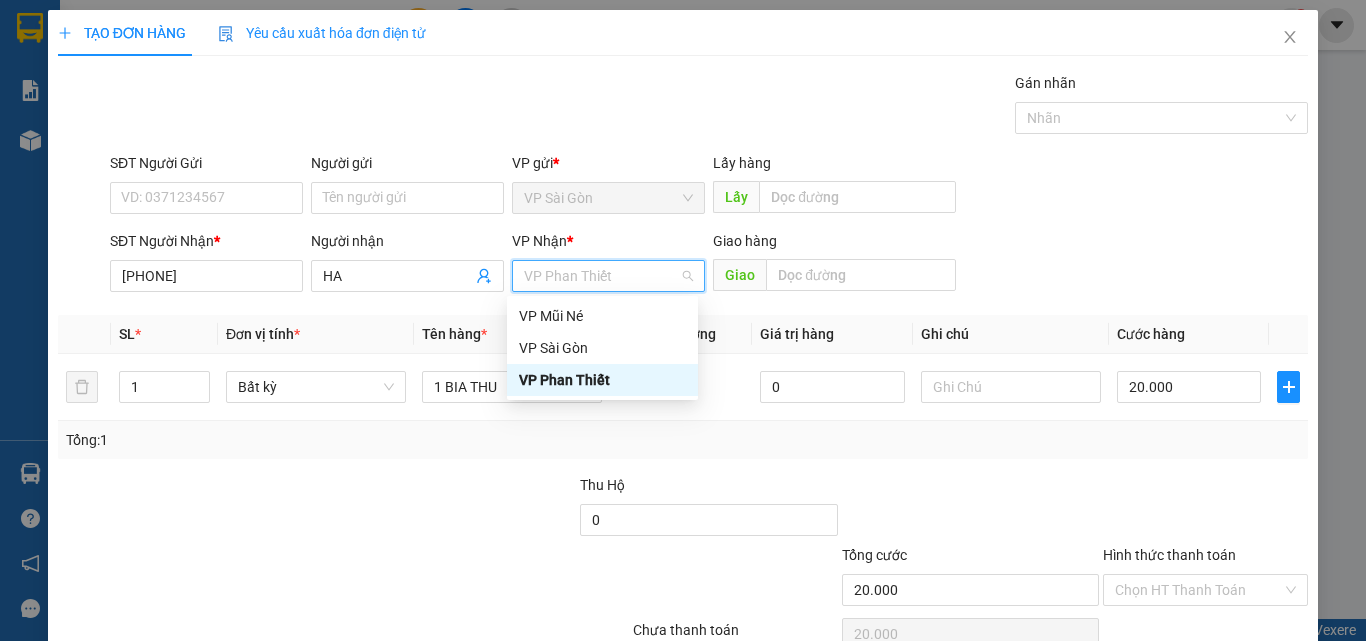 click on "VP Phan Thiết" at bounding box center (602, 380) 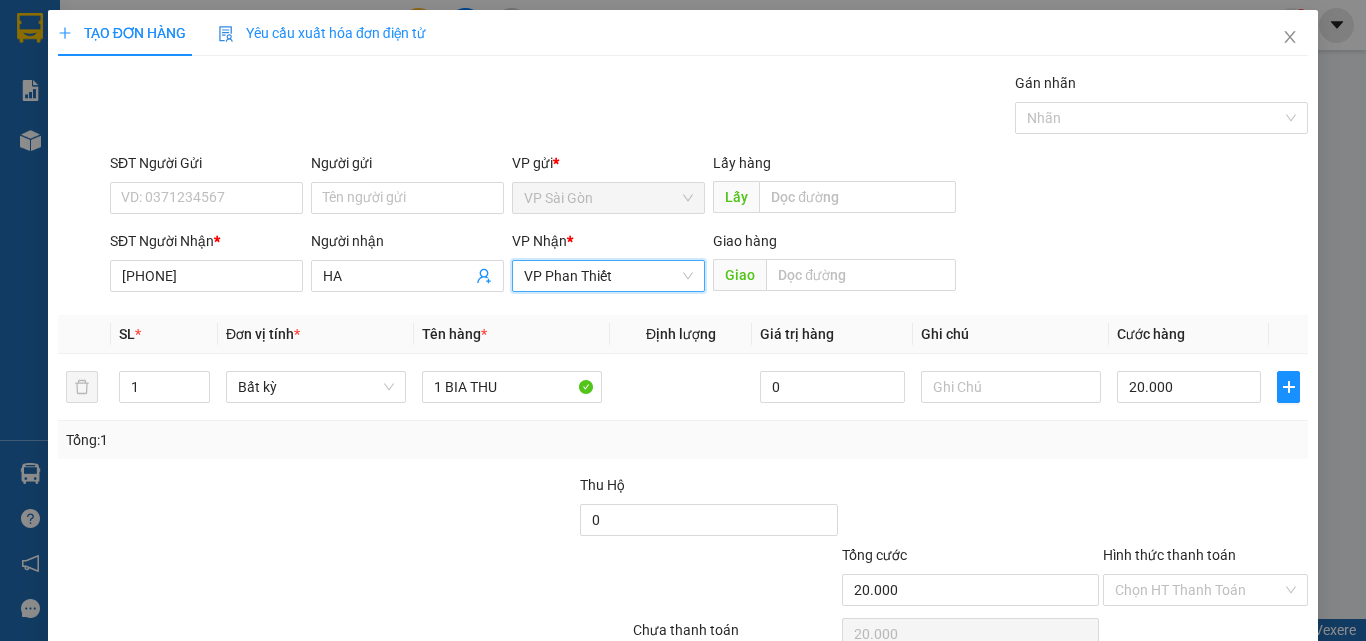 click on "Tổng:  1" at bounding box center (683, 440) 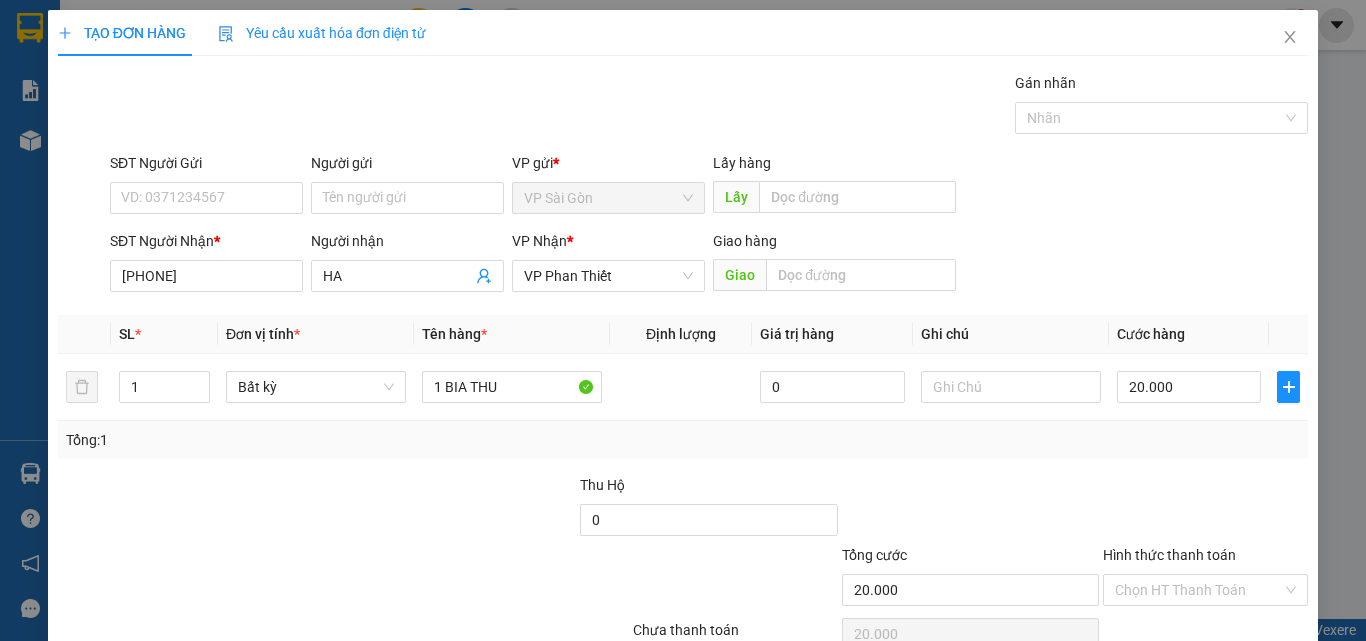 scroll, scrollTop: 99, scrollLeft: 0, axis: vertical 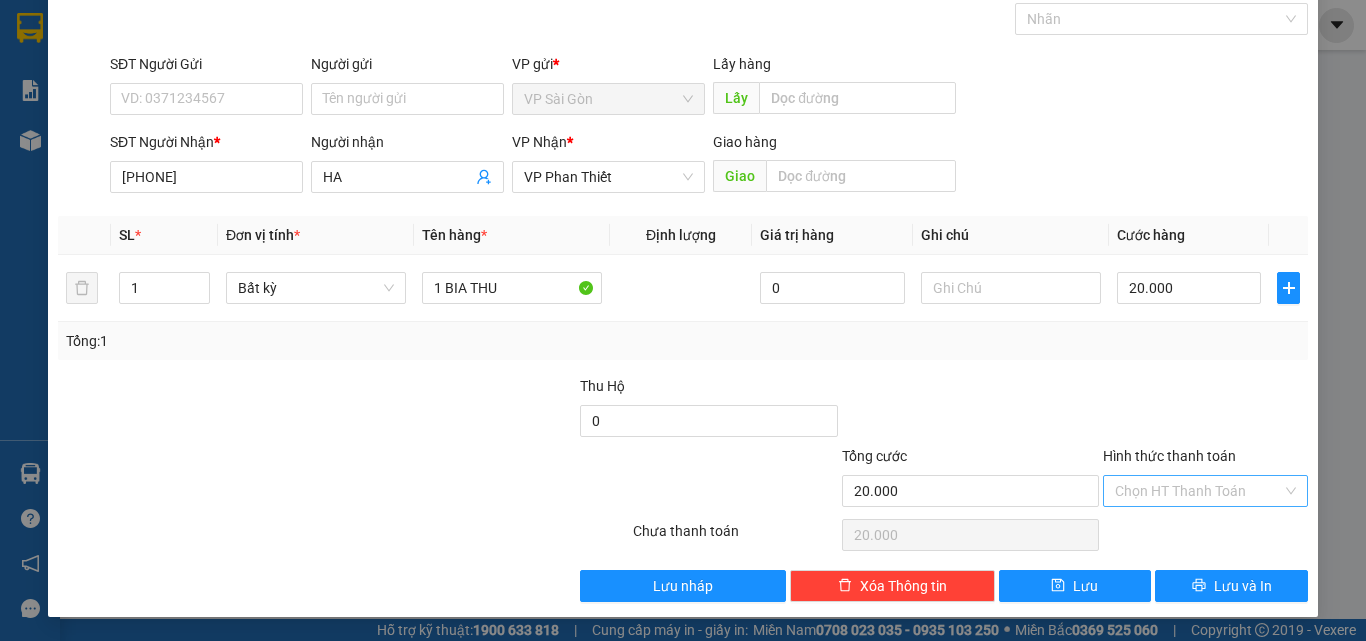 click on "Hình thức thanh toán" at bounding box center (1198, 491) 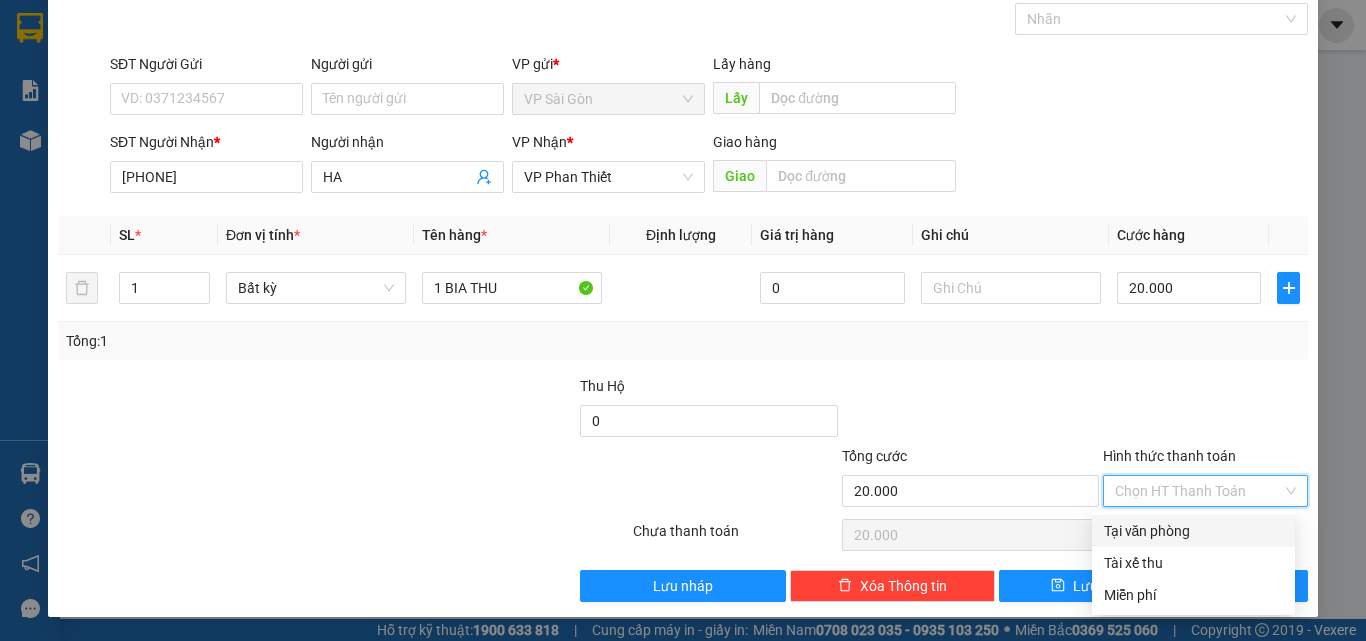 drag, startPoint x: 1185, startPoint y: 536, endPoint x: 1196, endPoint y: 541, distance: 12.083046 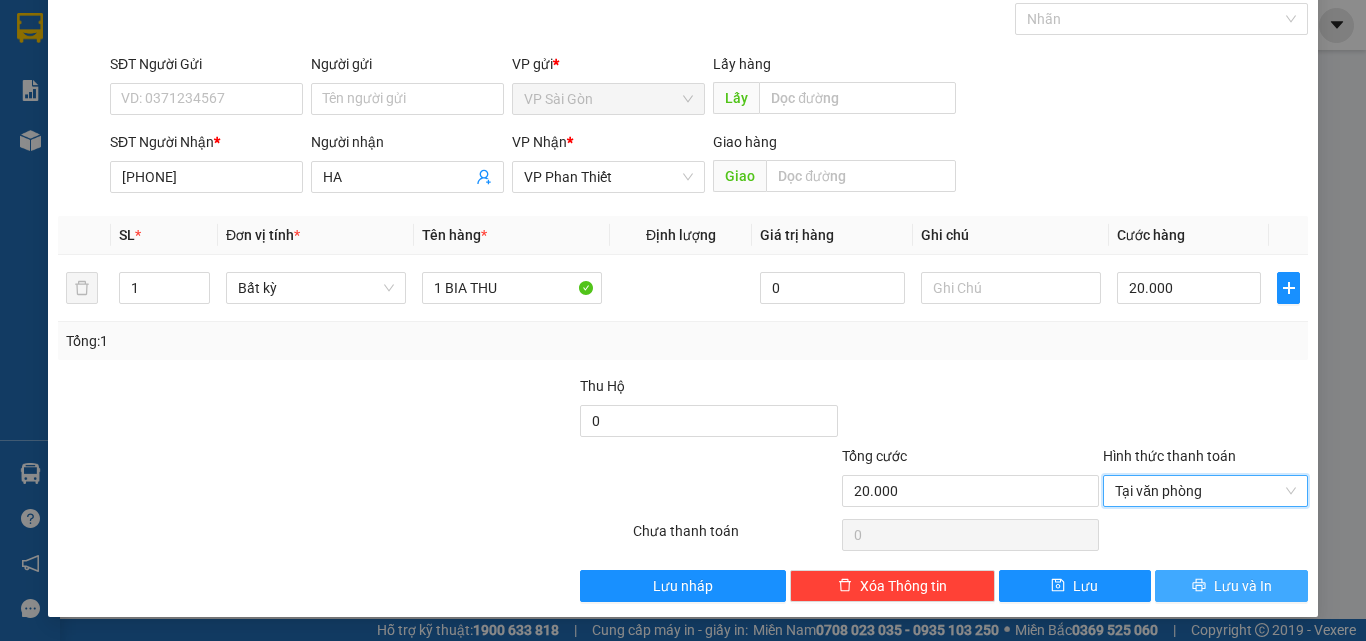 click on "Lưu và In" at bounding box center [1231, 586] 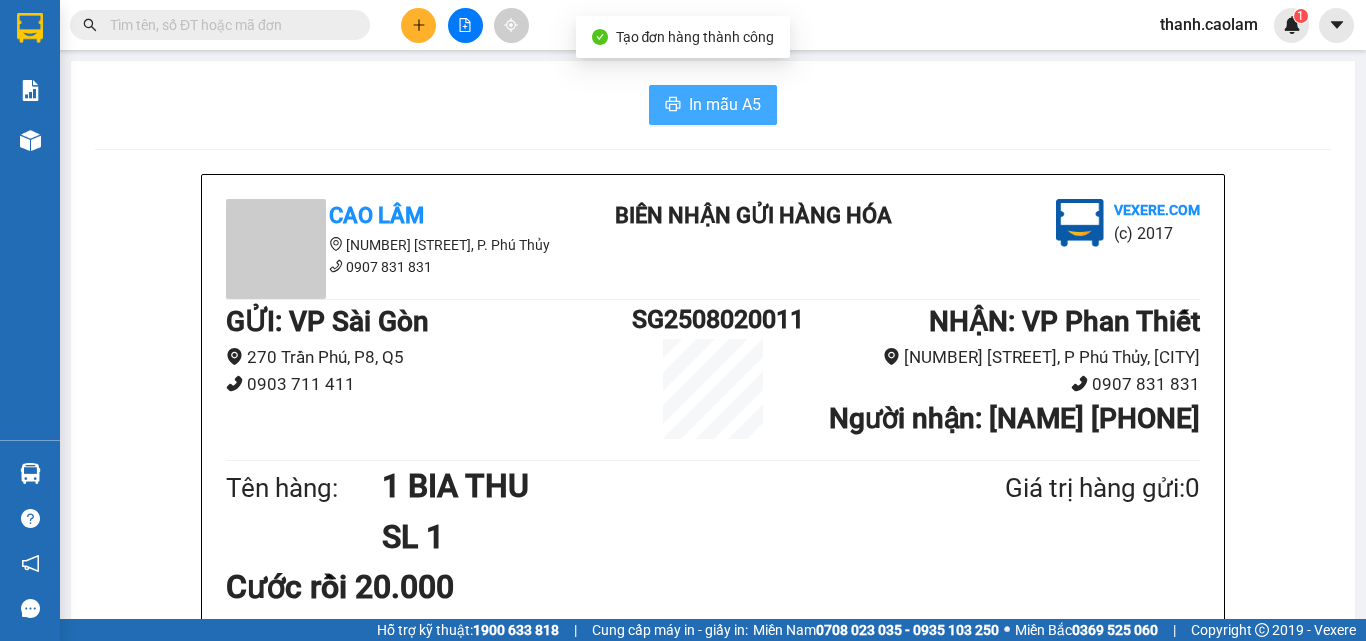click on "In mẫu A5" at bounding box center [725, 104] 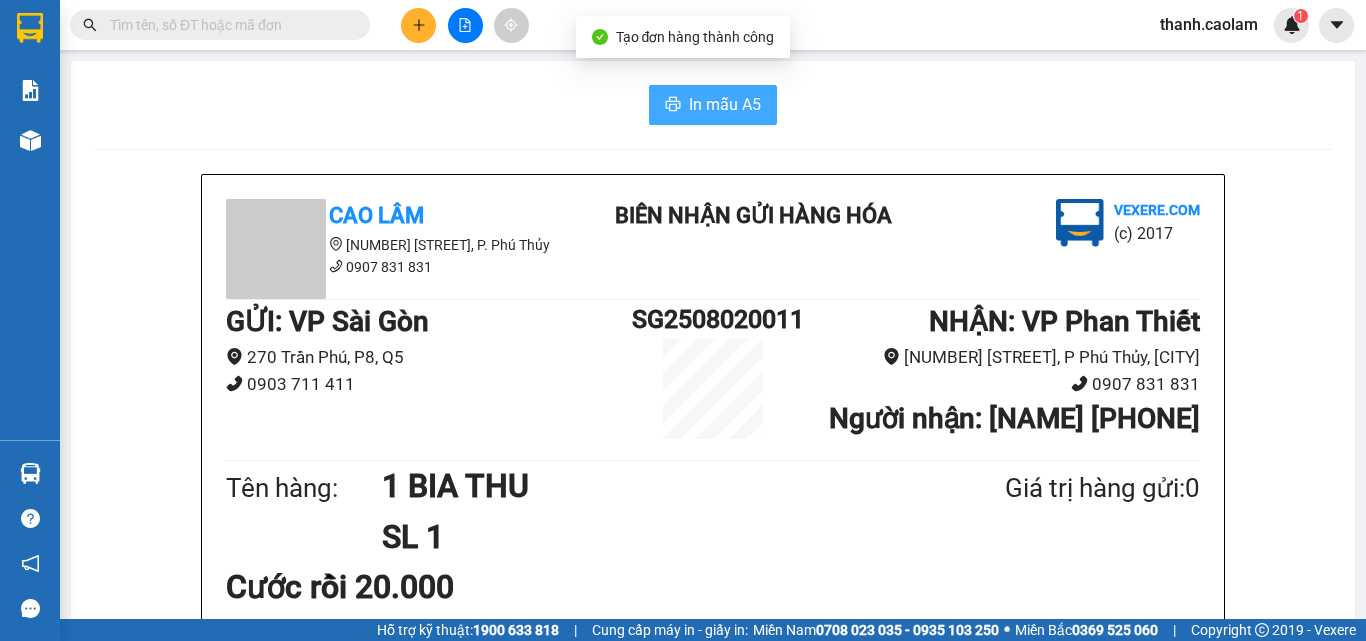 scroll, scrollTop: 0, scrollLeft: 0, axis: both 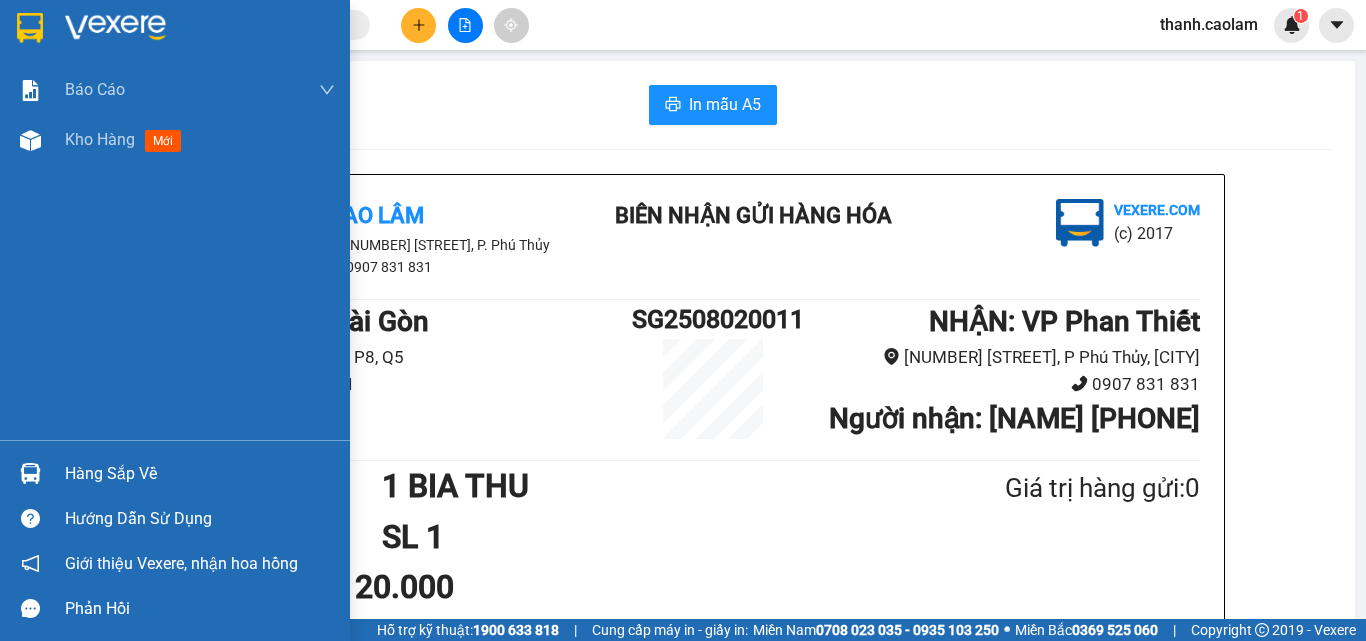 click at bounding box center (30, 28) 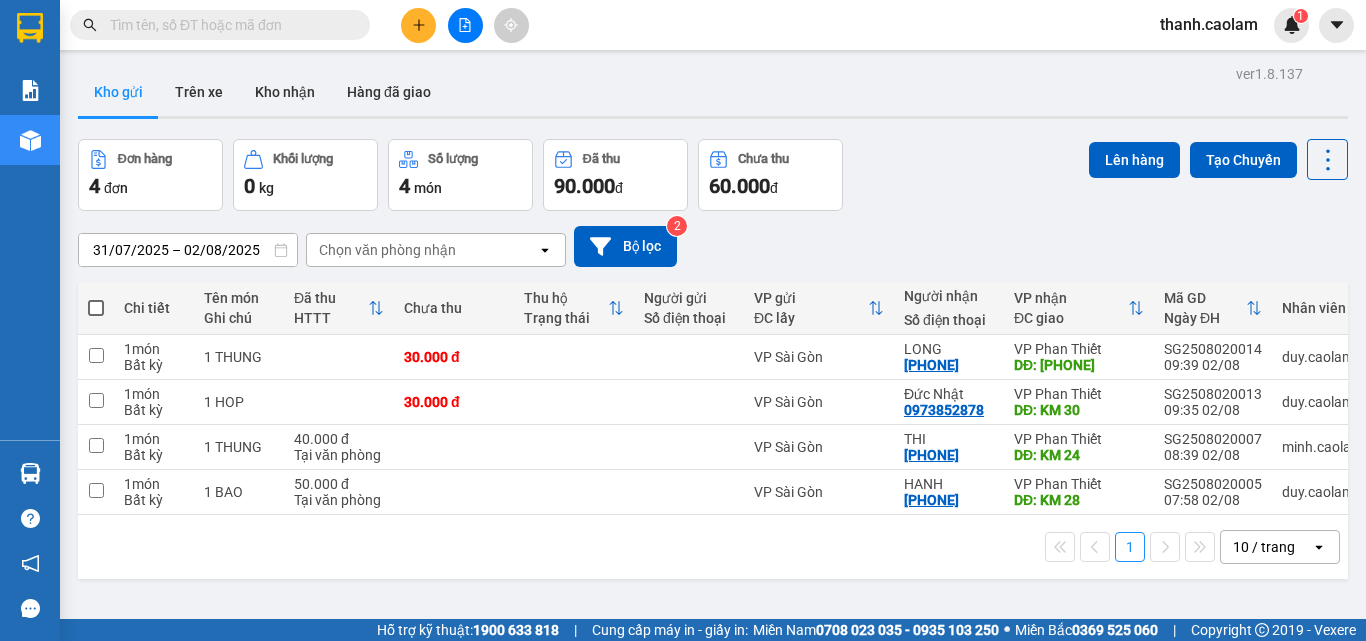 click at bounding box center (465, 25) 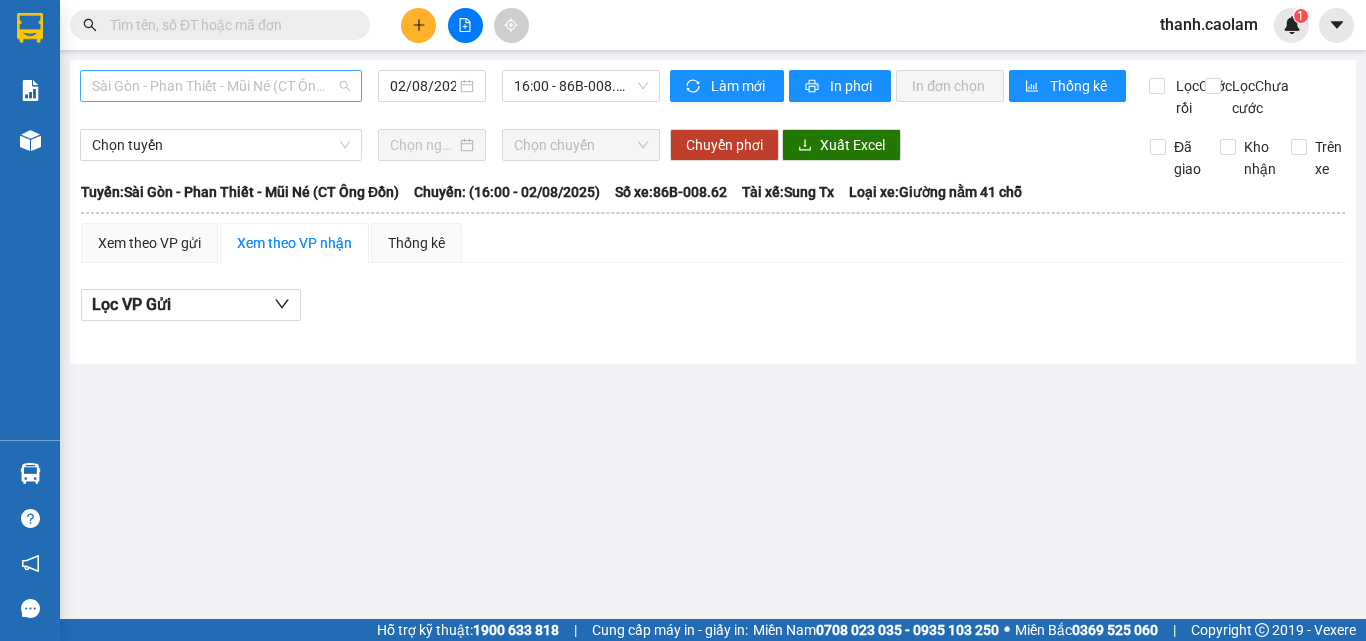 click on "Sài Gòn - Phan Thiết - Mũi Né (CT Ông Đồn)" at bounding box center [221, 86] 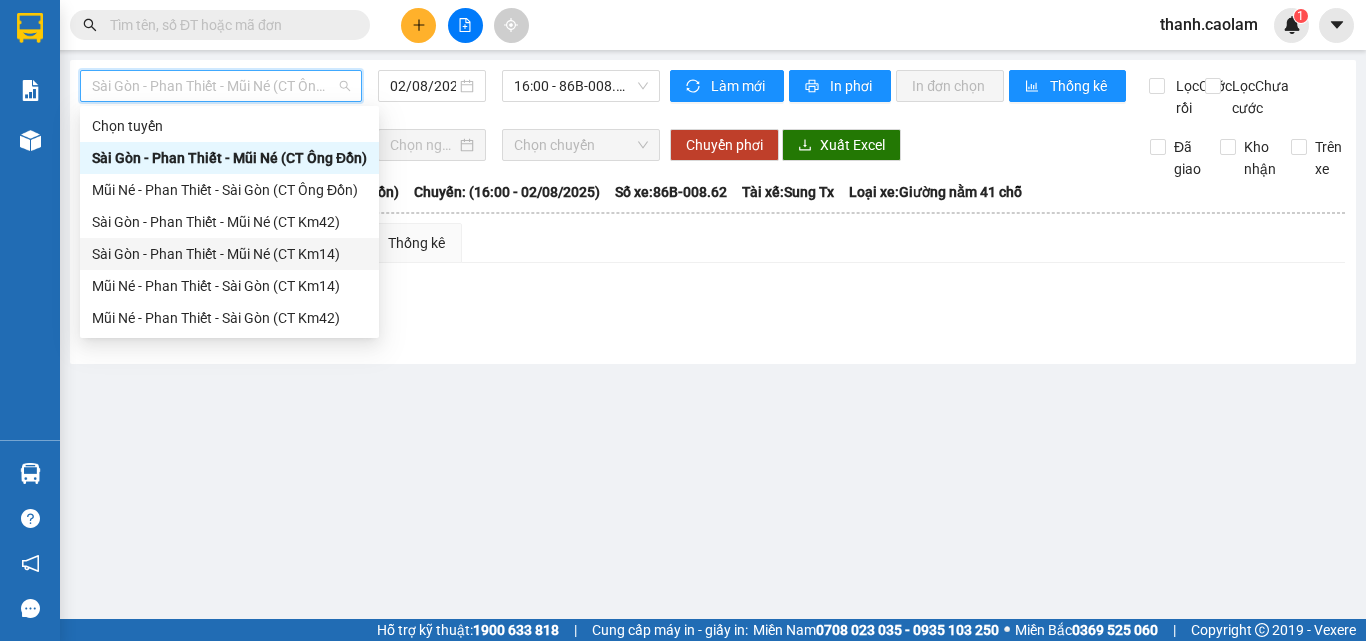 click on "Sài Gòn - Phan Thiết  - Mũi Né (CT Km14)" at bounding box center (229, 254) 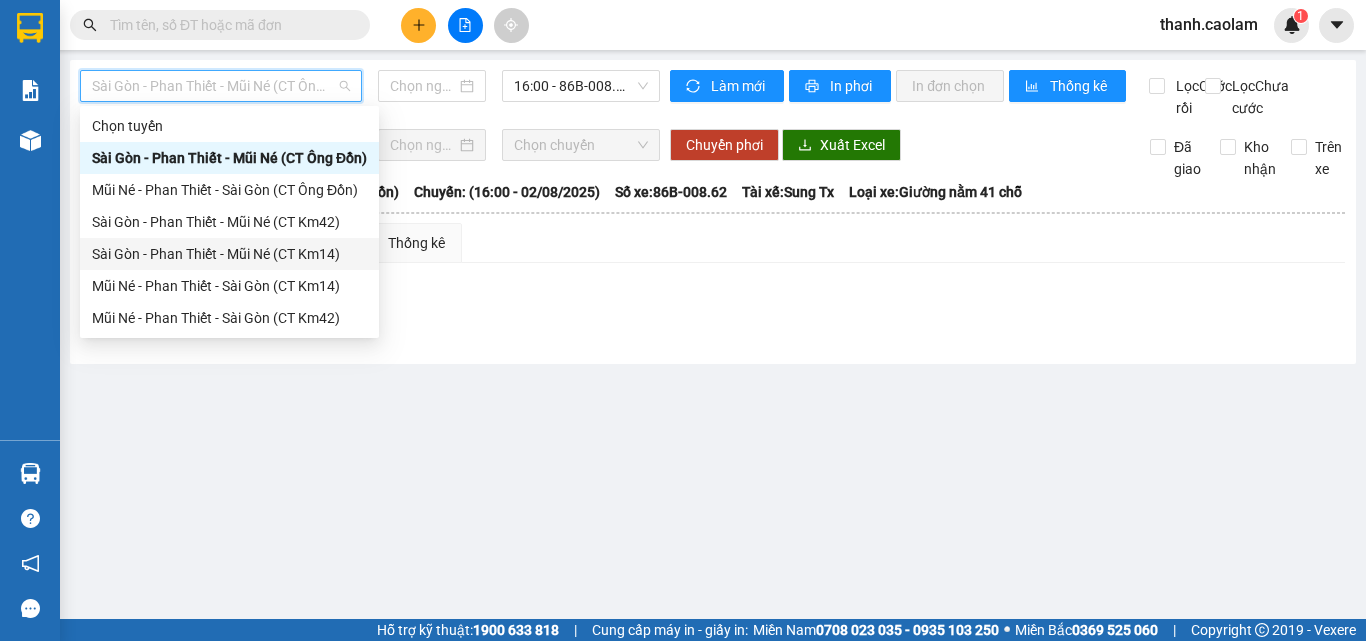 type on "02/08/2025" 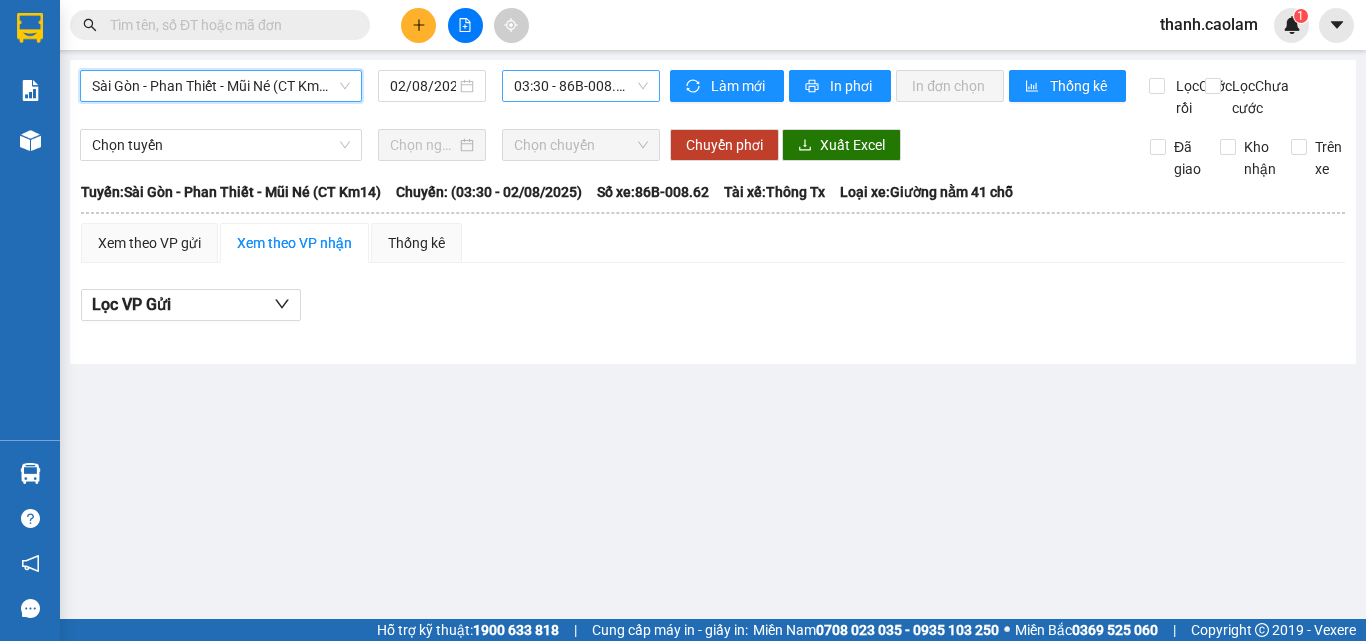 click on "03:30     - 86B-008.62" at bounding box center (581, 86) 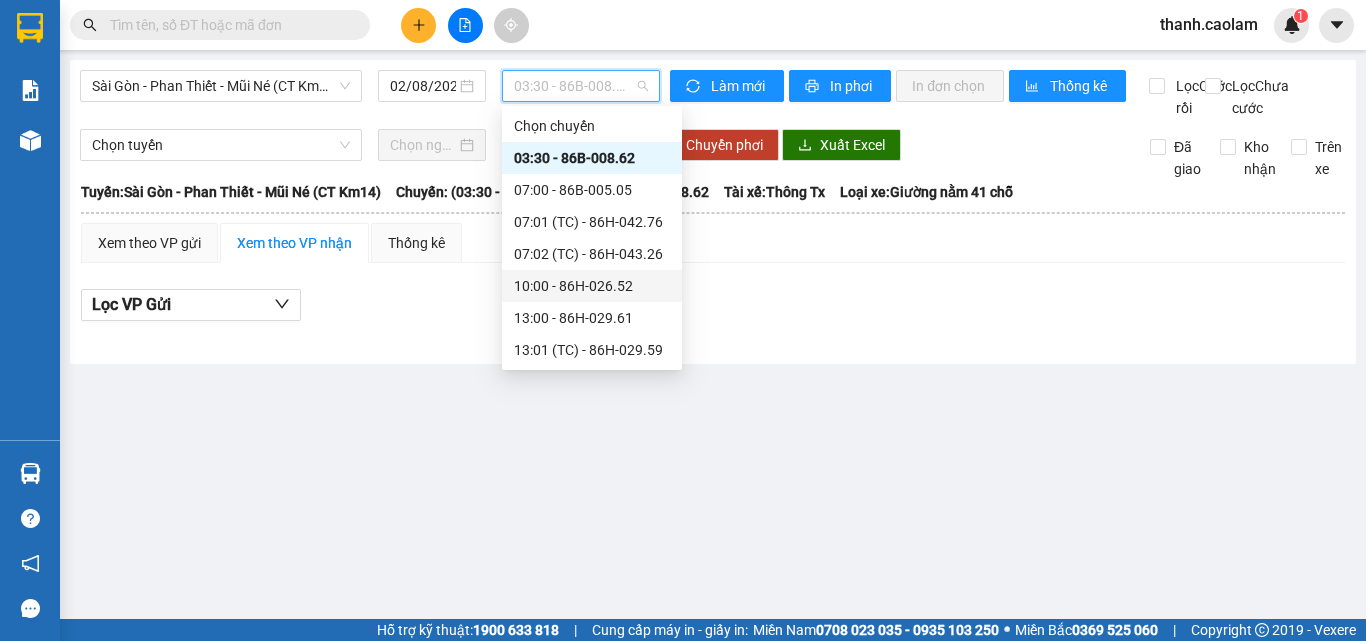 click on "10:00     - 86H-026.52" at bounding box center (592, 286) 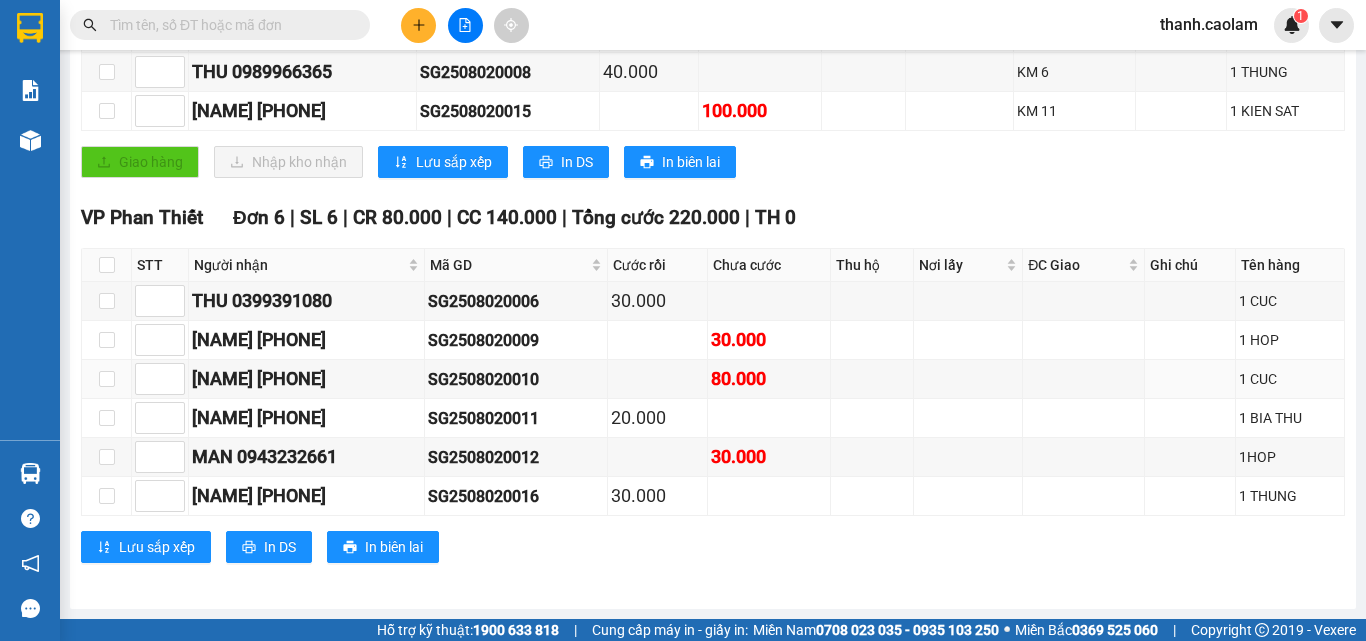 scroll, scrollTop: 0, scrollLeft: 0, axis: both 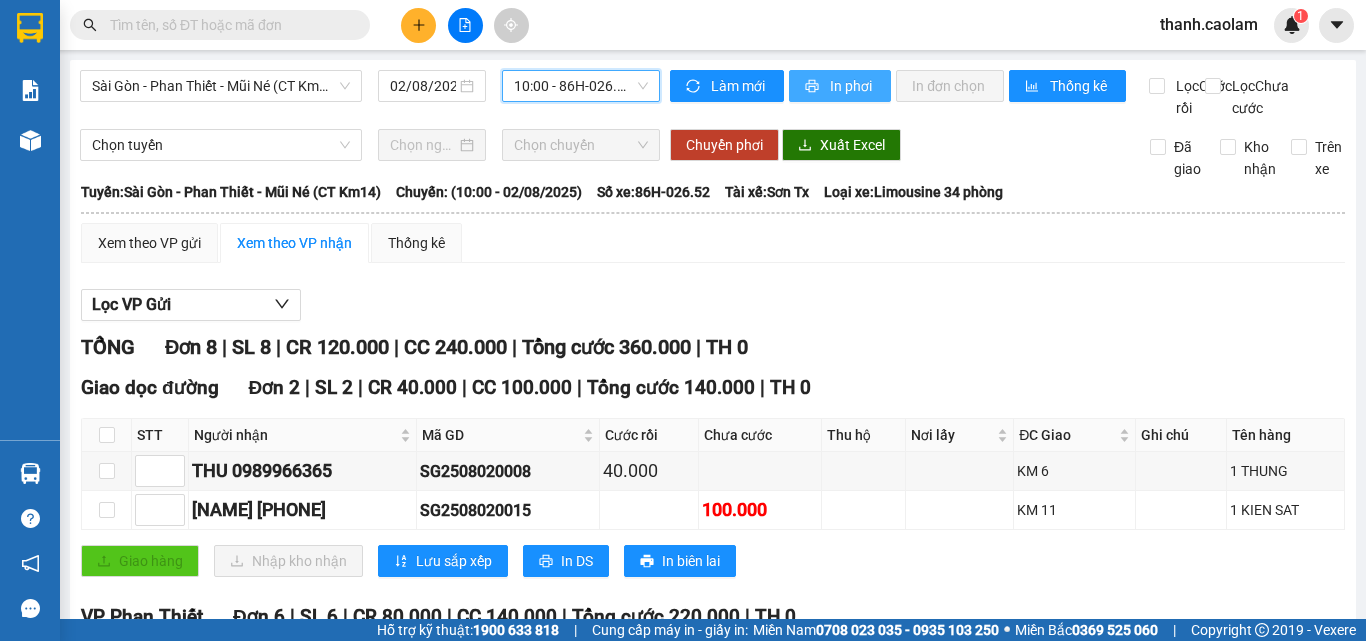 click on "In phơi" at bounding box center (852, 86) 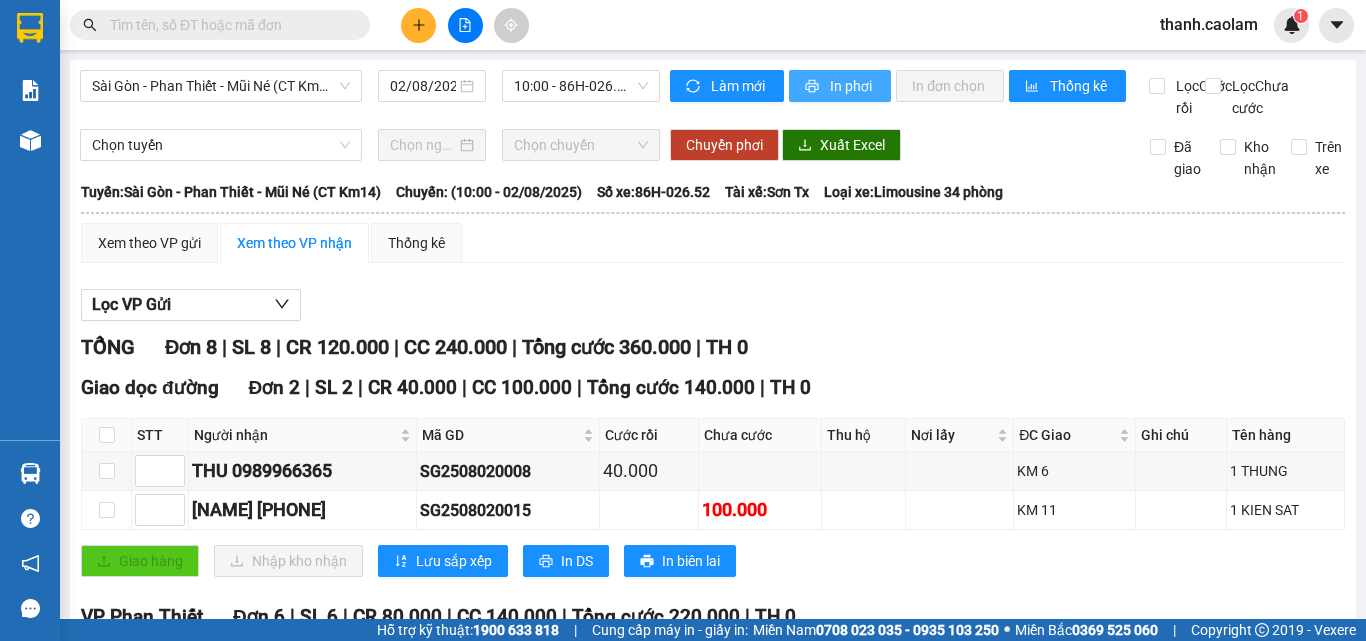 scroll, scrollTop: 0, scrollLeft: 0, axis: both 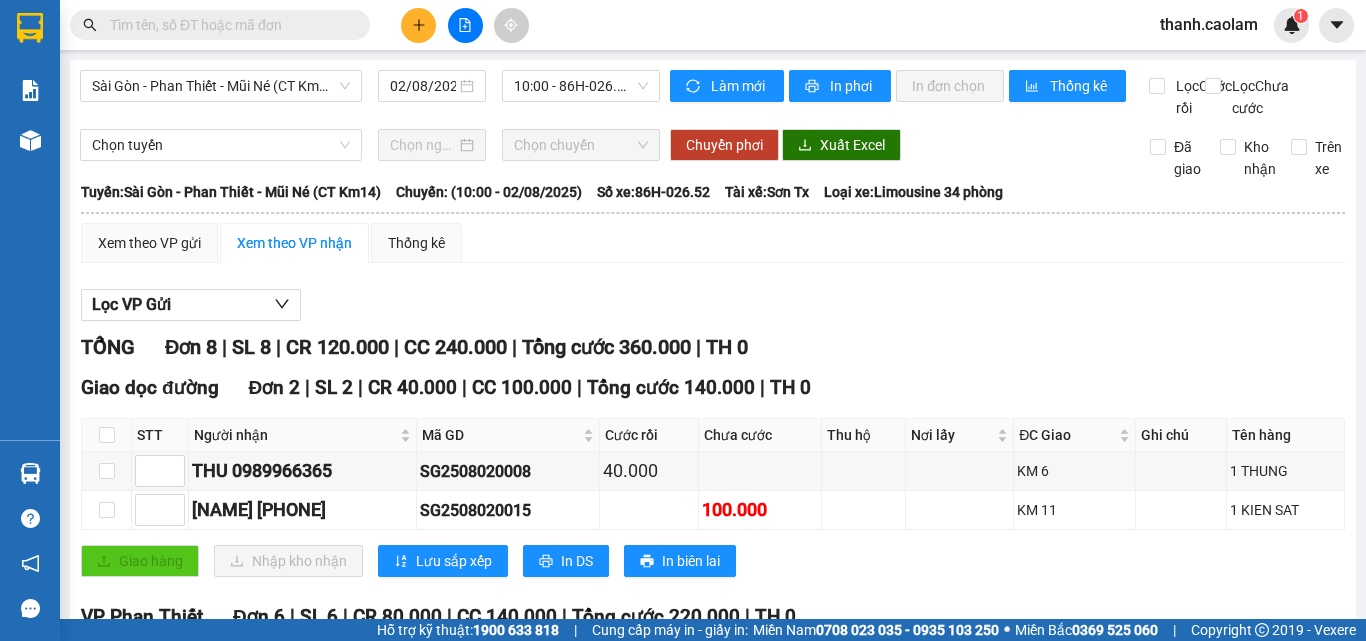 click on "Xem theo VP gửi Xem theo VP nhận Thống kê" at bounding box center [713, 243] 